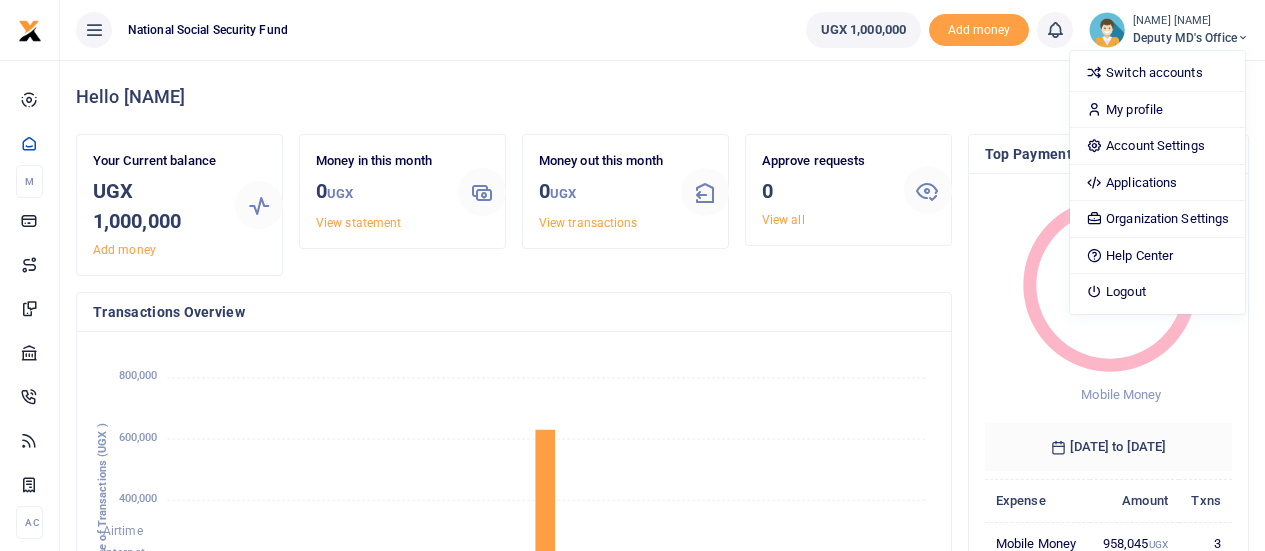click on "Account Settings" at bounding box center [1157, 146] 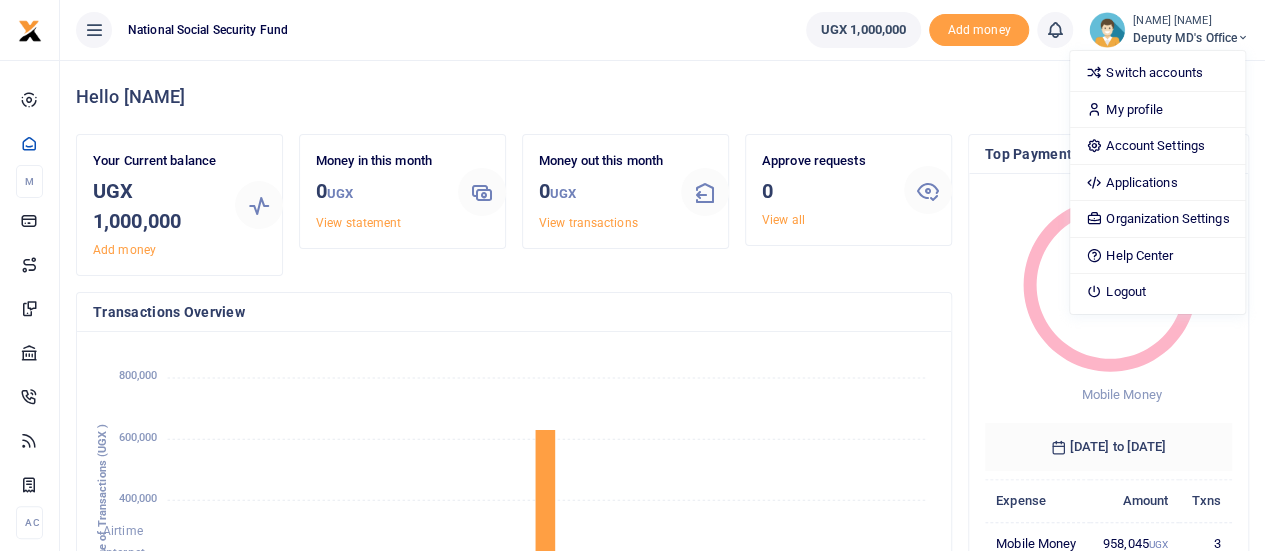 scroll, scrollTop: 16, scrollLeft: 16, axis: both 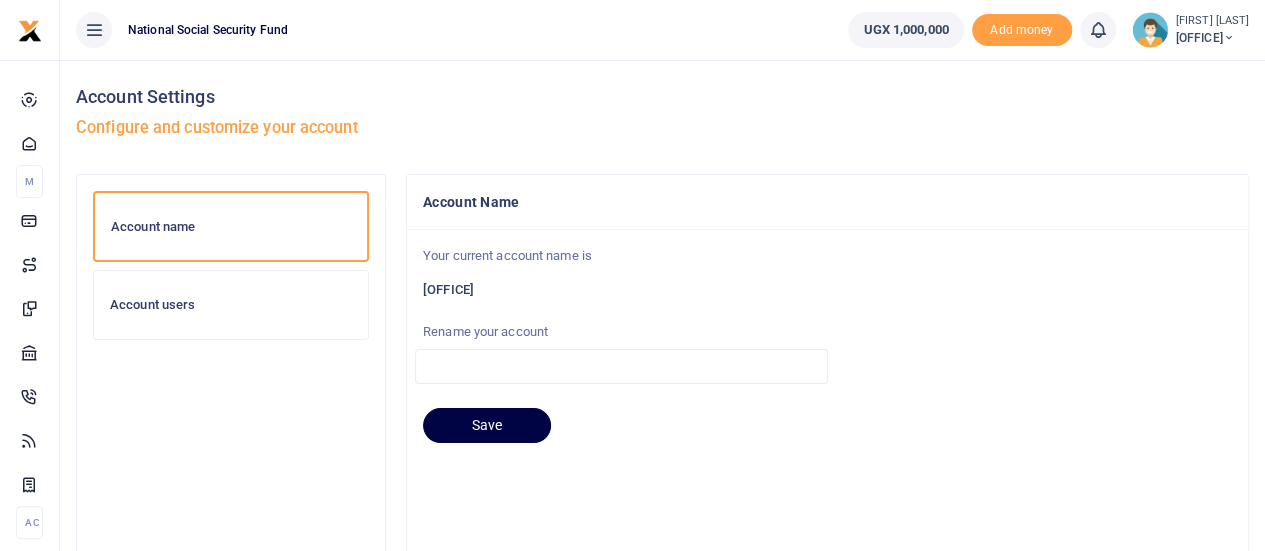 click on "Deputy MD's Office" at bounding box center [827, 290] 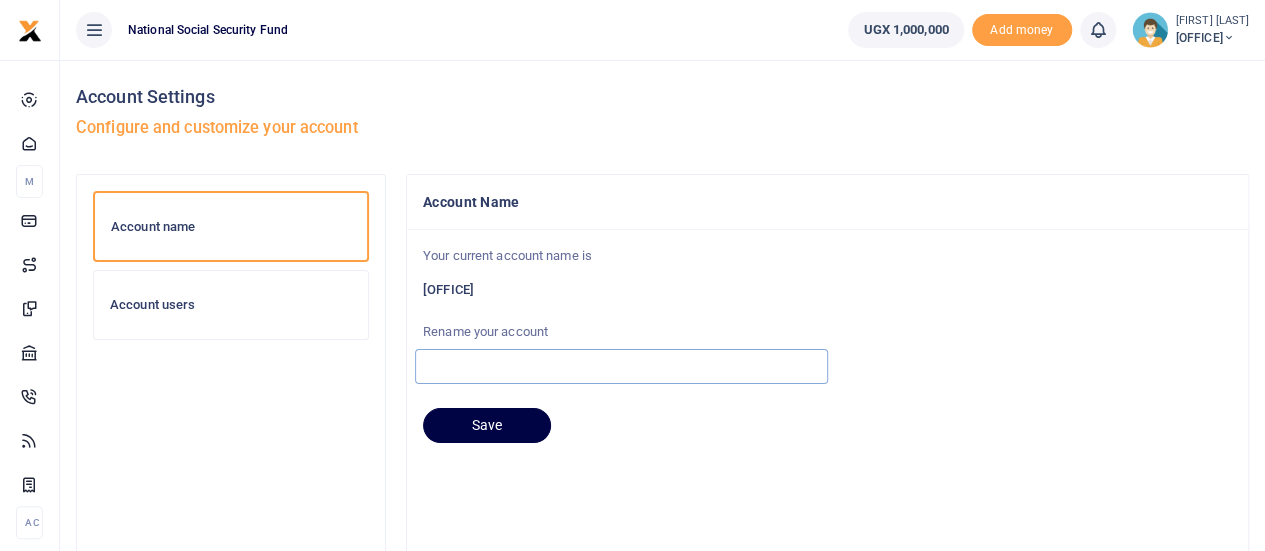 click at bounding box center [621, 366] 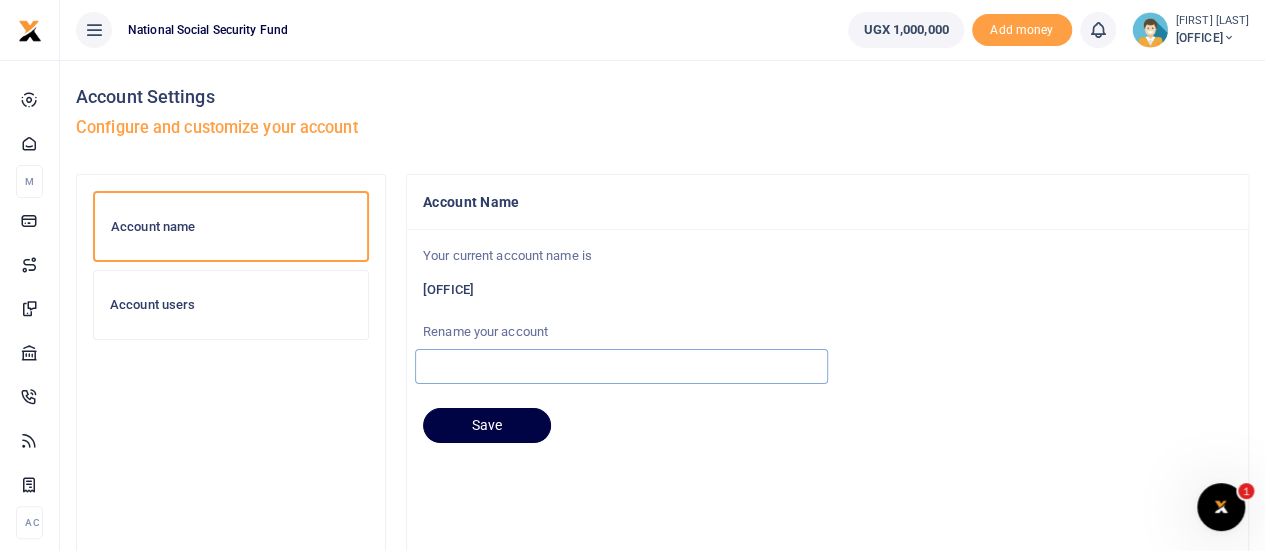 scroll, scrollTop: 0, scrollLeft: 0, axis: both 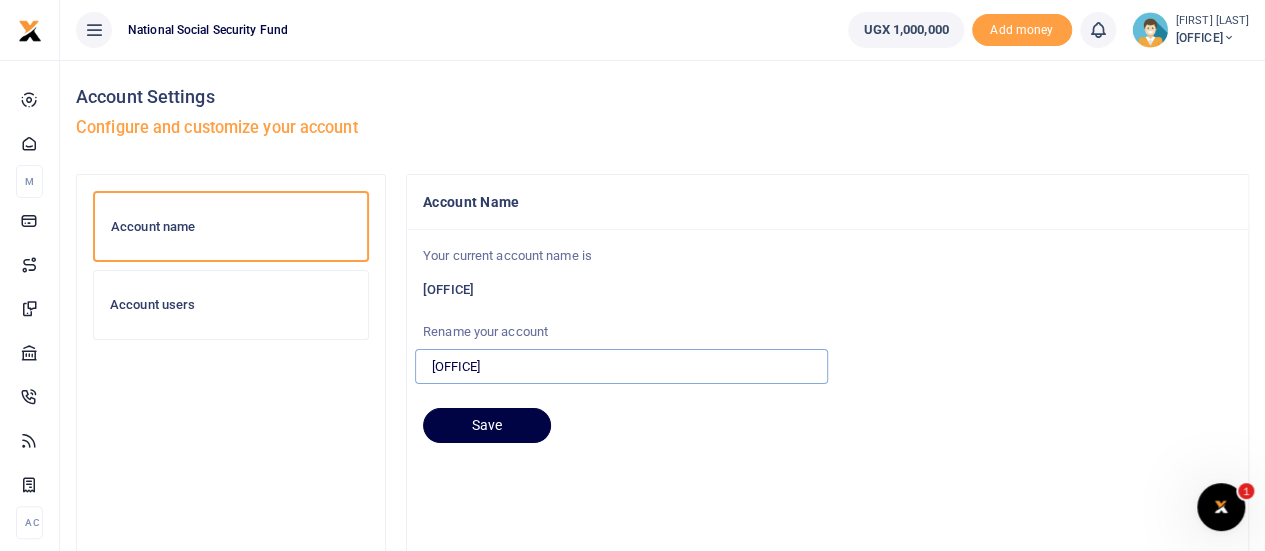 type on "MD’s Office" 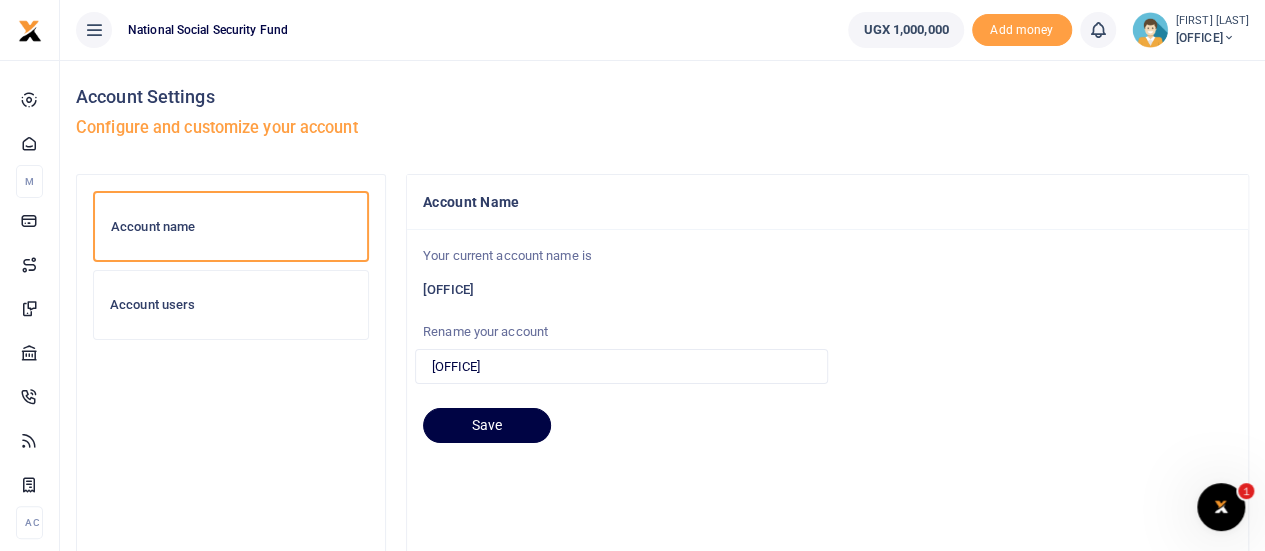 drag, startPoint x: 422, startPoint y: 285, endPoint x: 543, endPoint y: 285, distance: 121 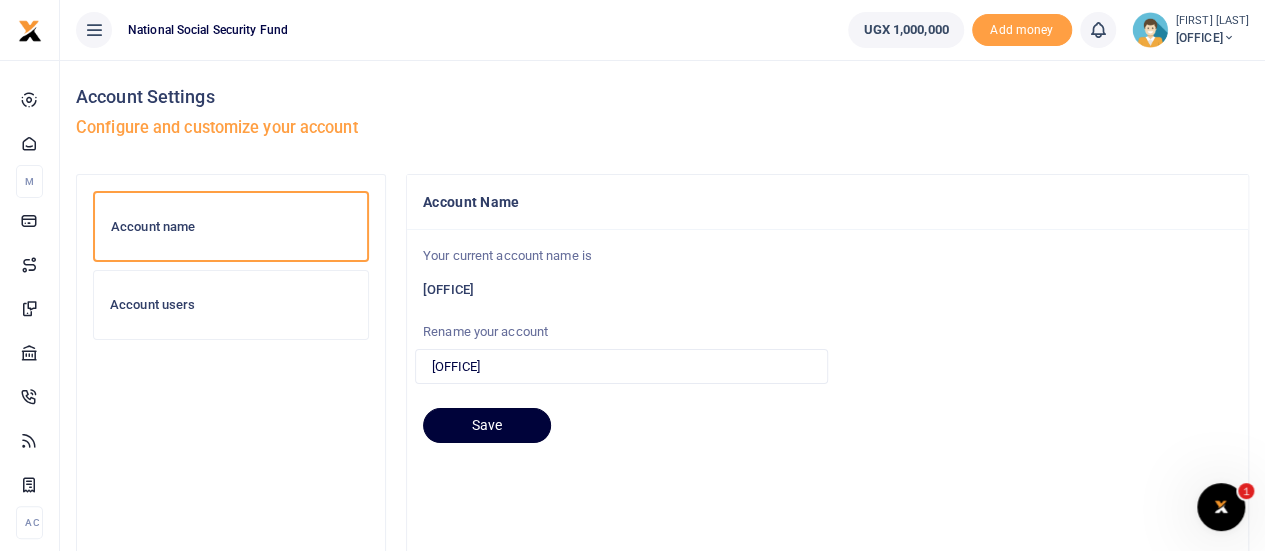 click on "Save" at bounding box center [487, 426] 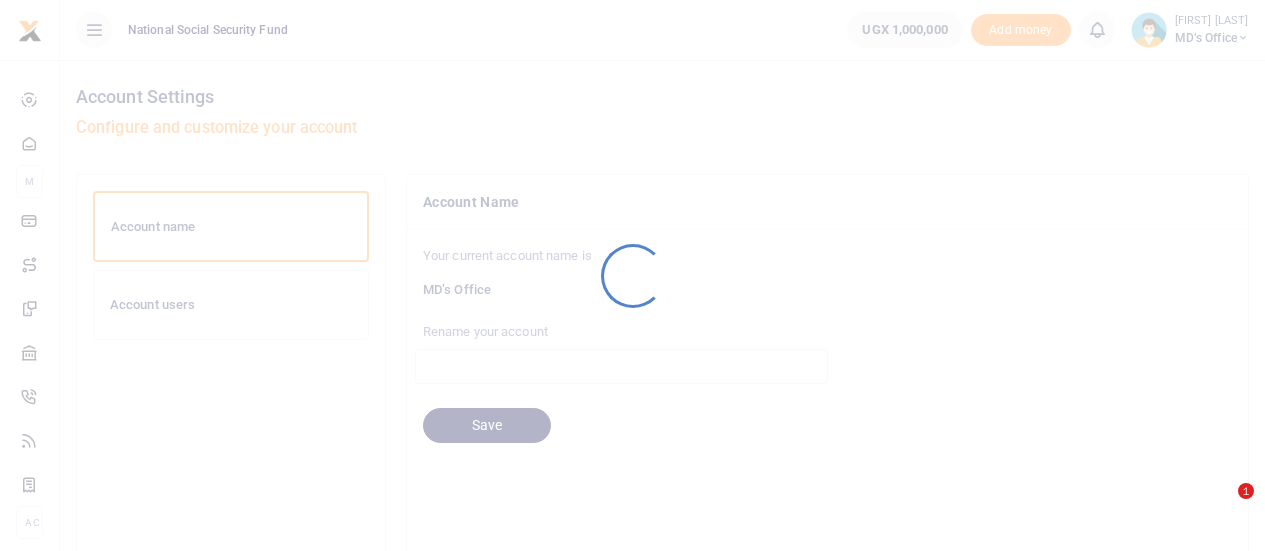 scroll, scrollTop: 0, scrollLeft: 0, axis: both 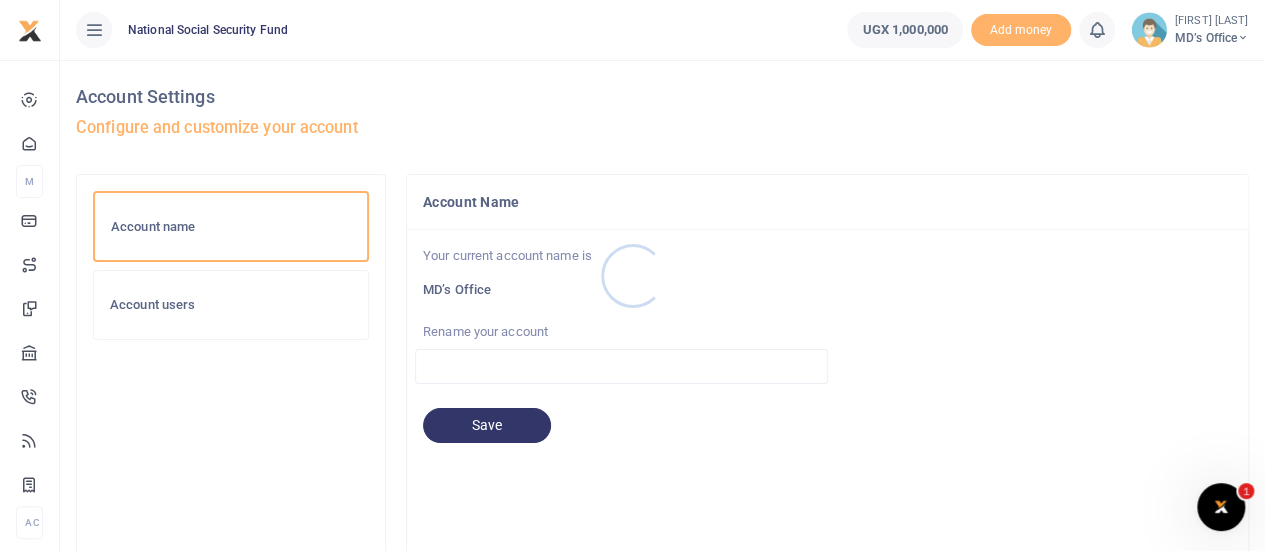 click at bounding box center [632, 275] 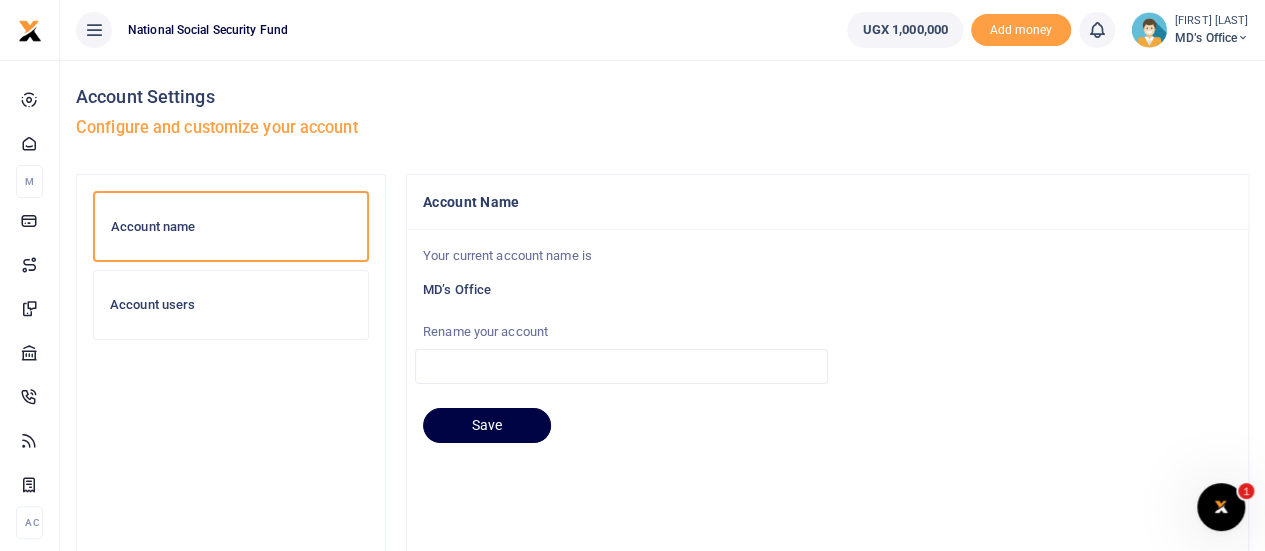 click at bounding box center (1243, 38) 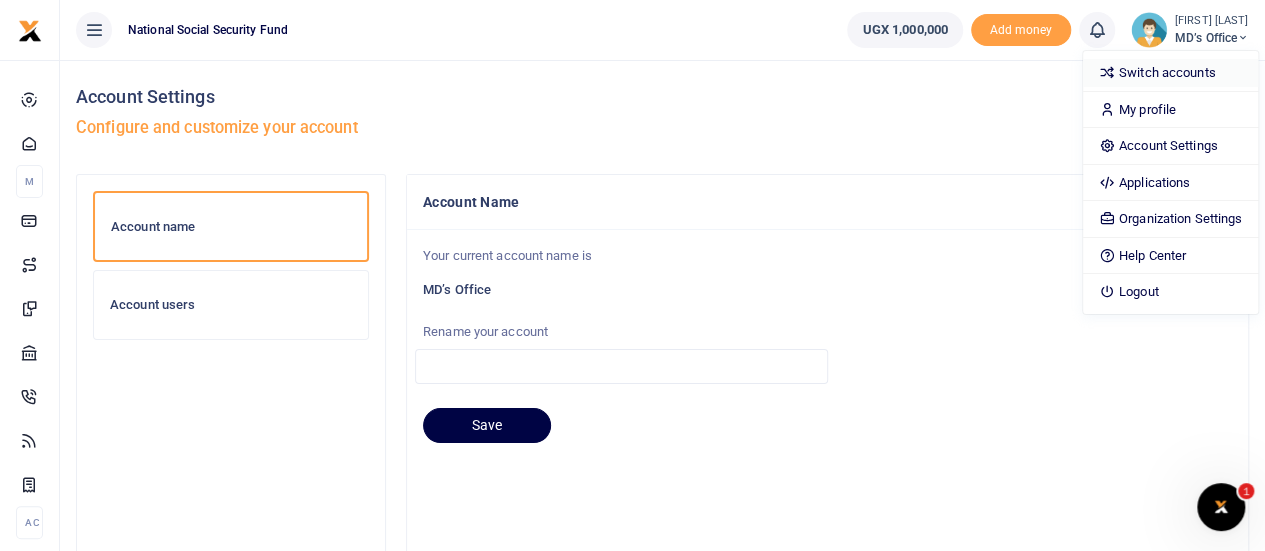 click on "Switch accounts" at bounding box center (1170, 73) 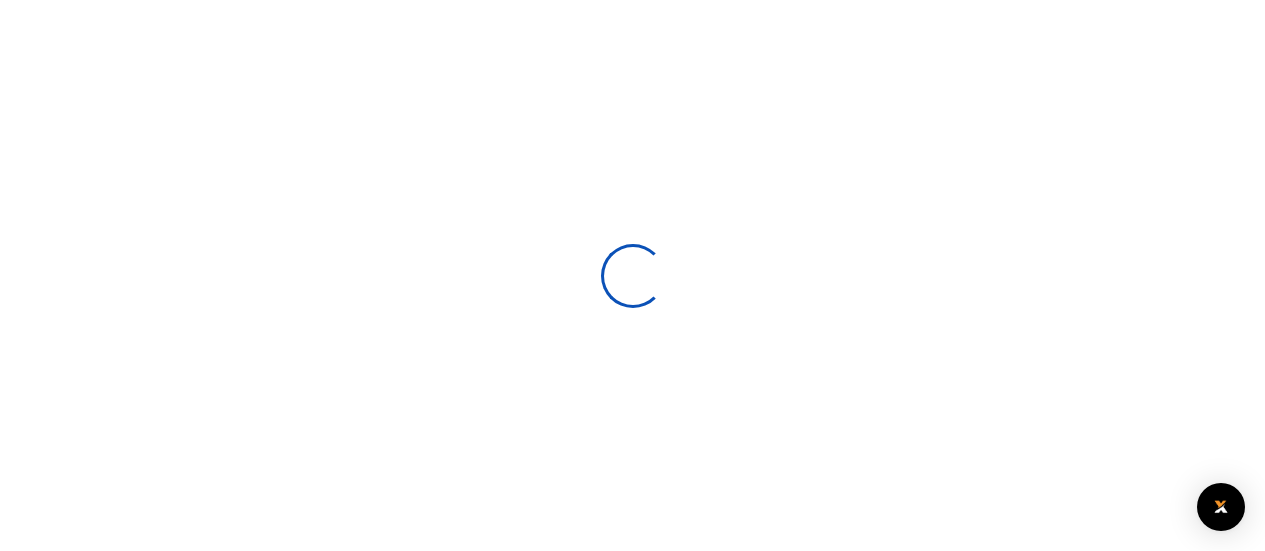 scroll, scrollTop: 0, scrollLeft: 0, axis: both 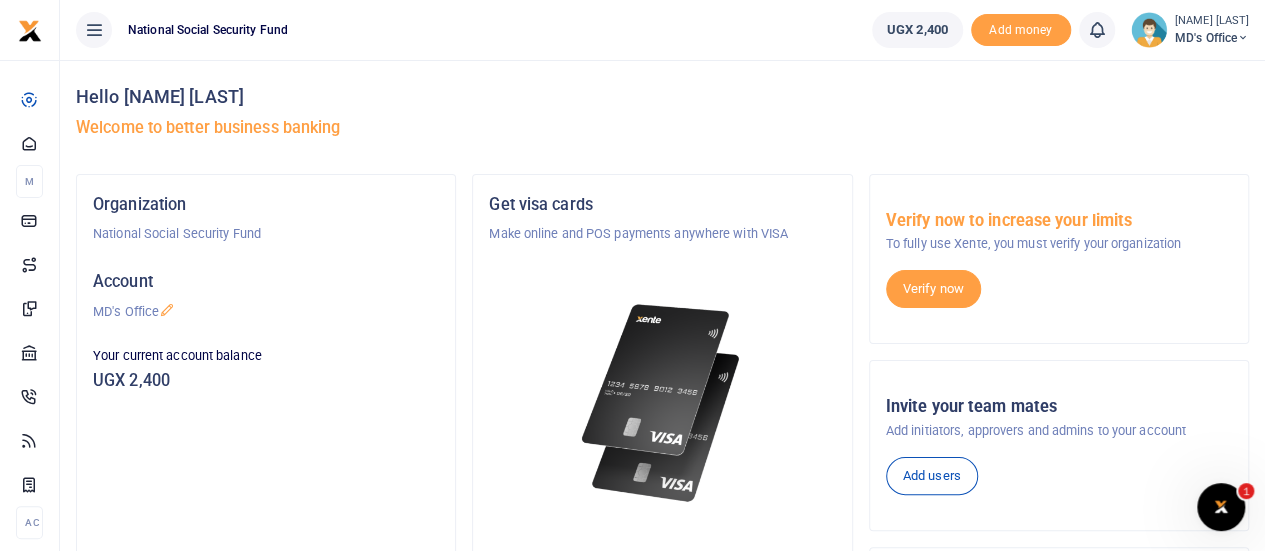click on "Pauline Namagala
MD's Office" at bounding box center (1190, 30) 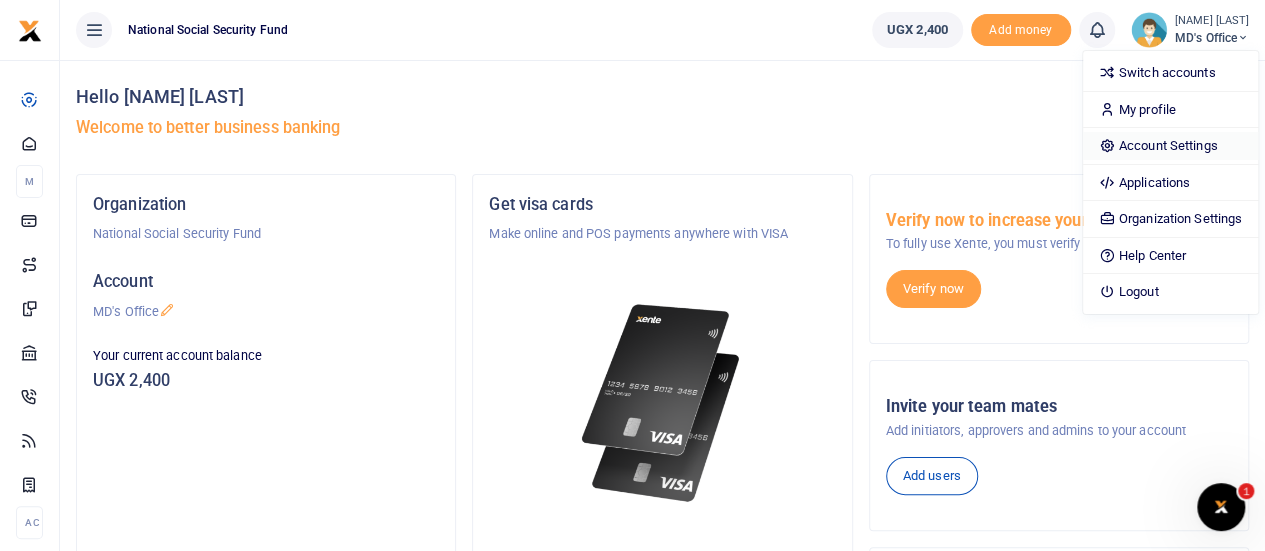 click on "Account Settings" at bounding box center [1170, 146] 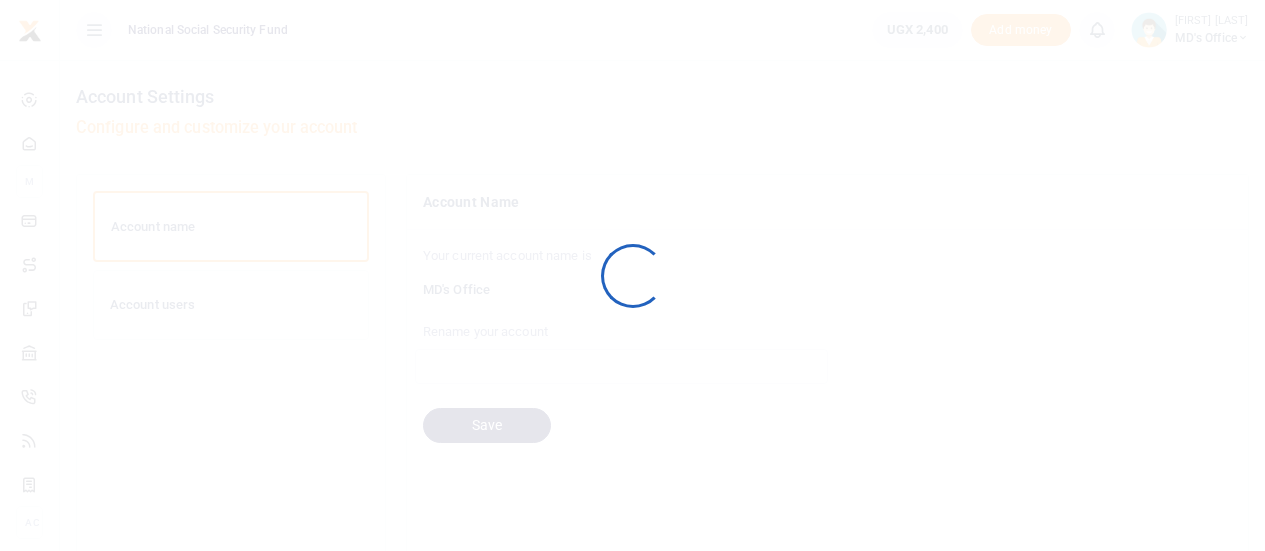 scroll, scrollTop: 0, scrollLeft: 0, axis: both 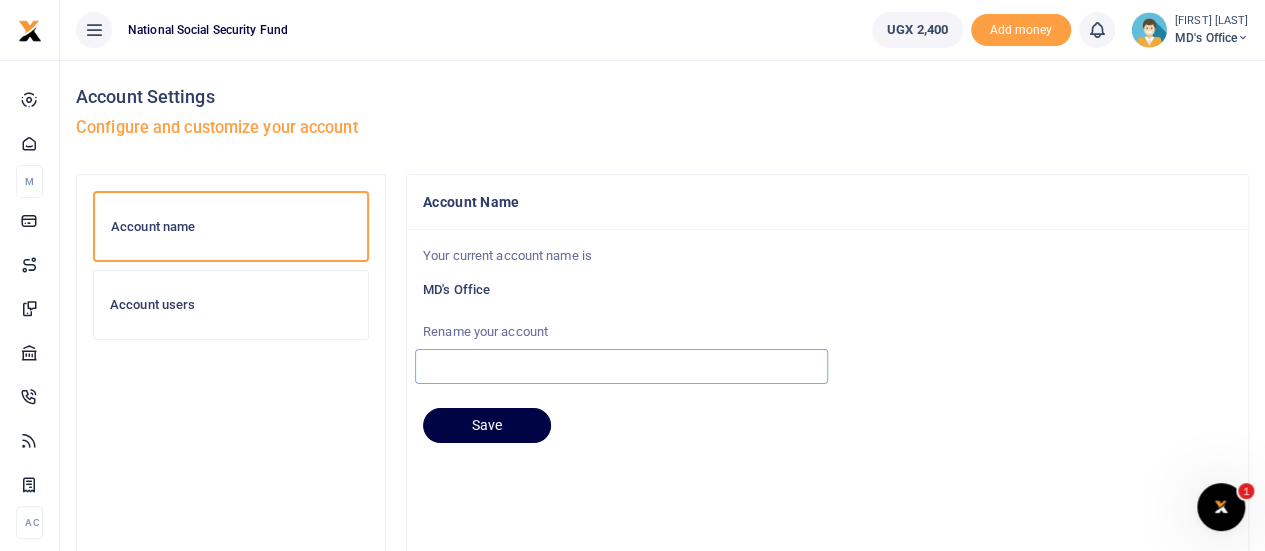 click at bounding box center [621, 366] 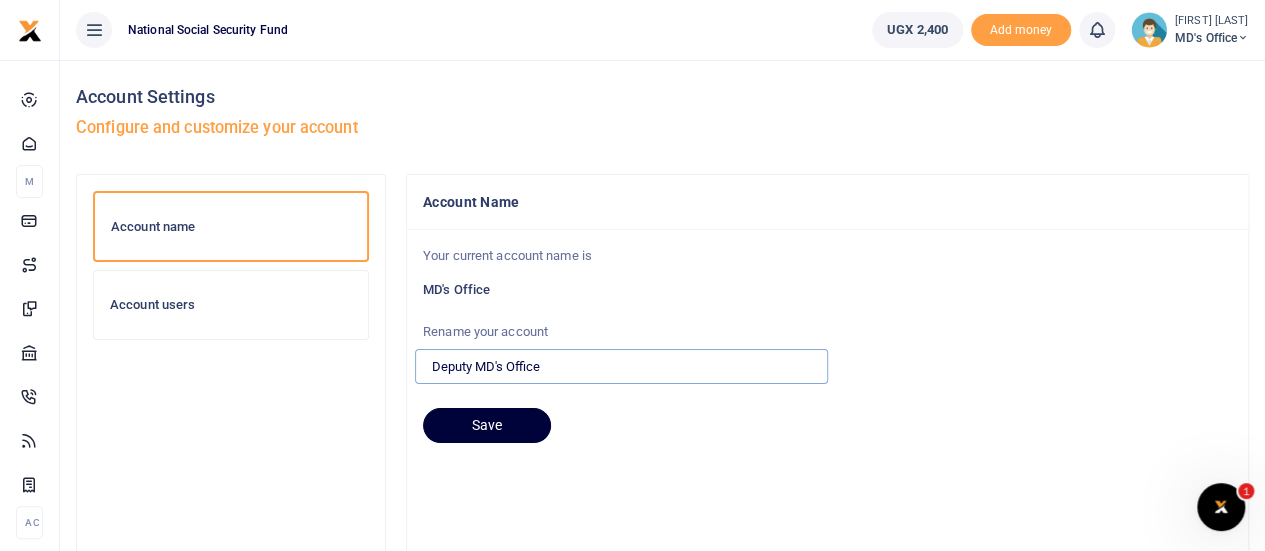 type on "Deputy MD's Office" 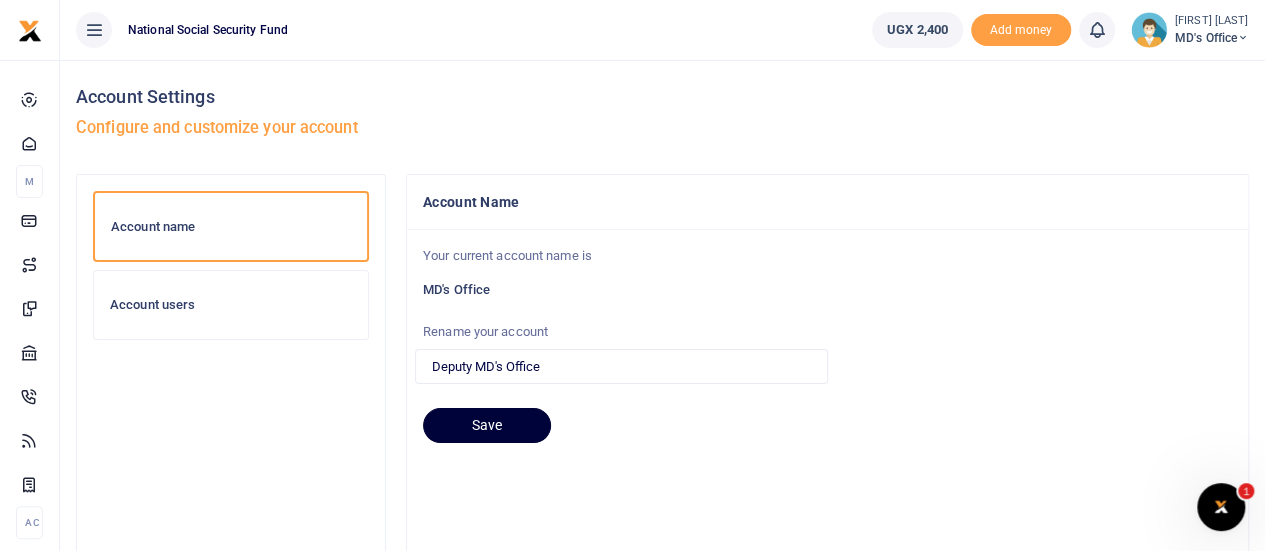 click on "Save" at bounding box center (487, 426) 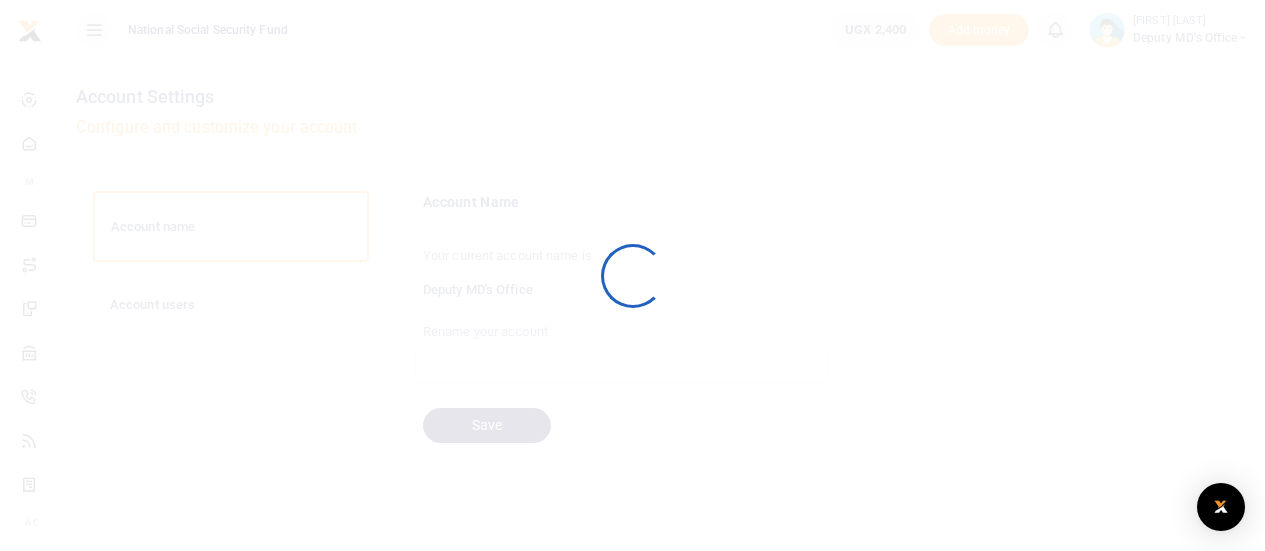 scroll, scrollTop: 0, scrollLeft: 0, axis: both 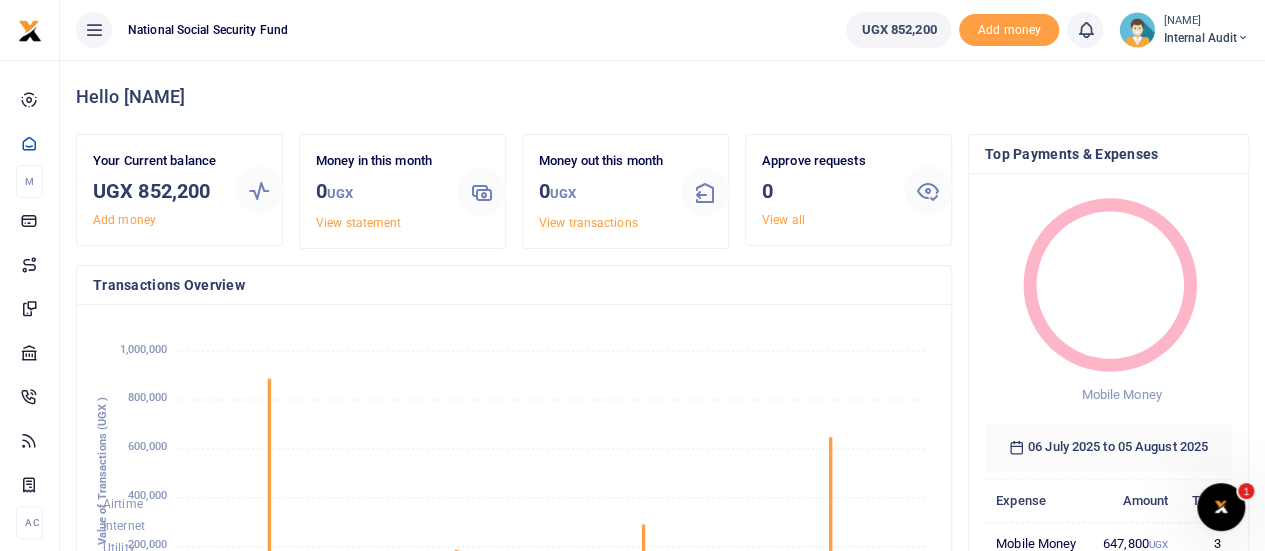 click on "Internal Audit" at bounding box center [1206, 38] 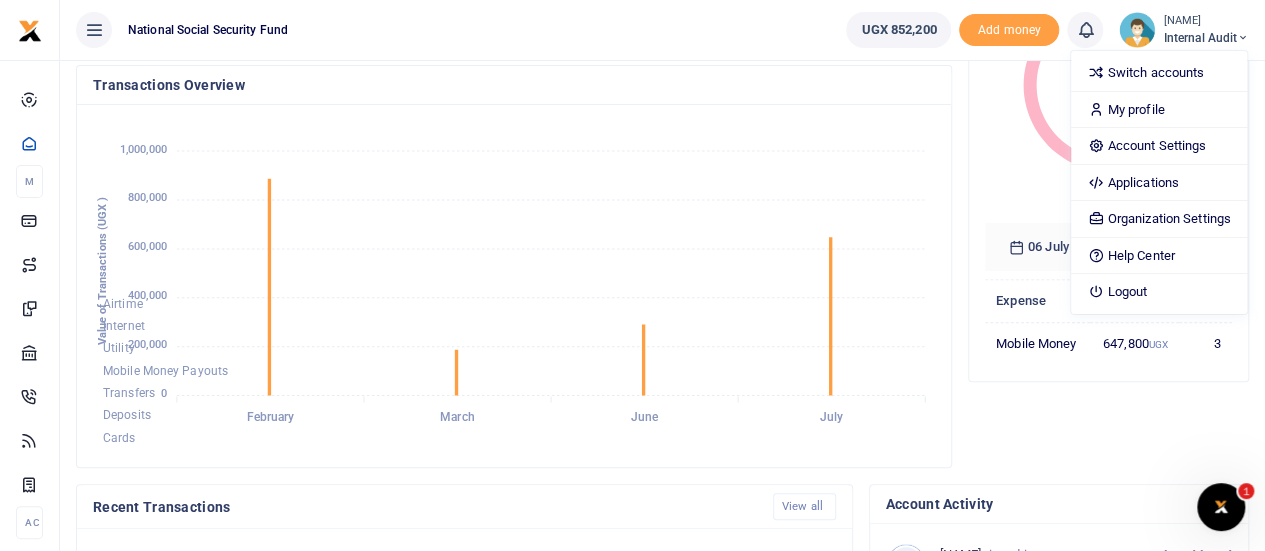 scroll, scrollTop: 0, scrollLeft: 0, axis: both 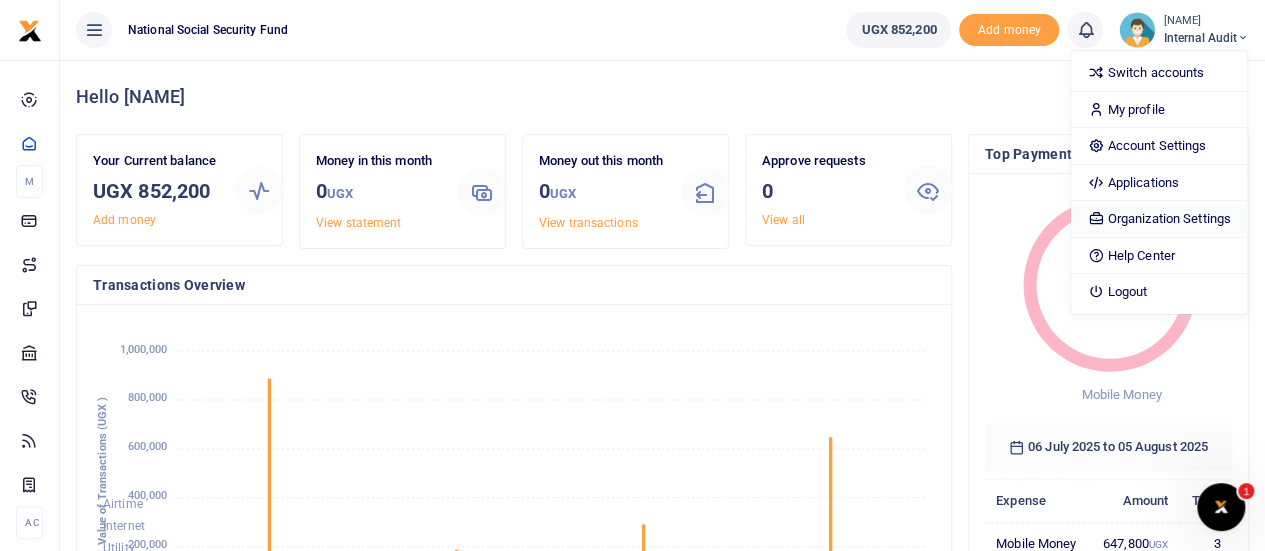 click on "Organization Settings" at bounding box center [1158, 219] 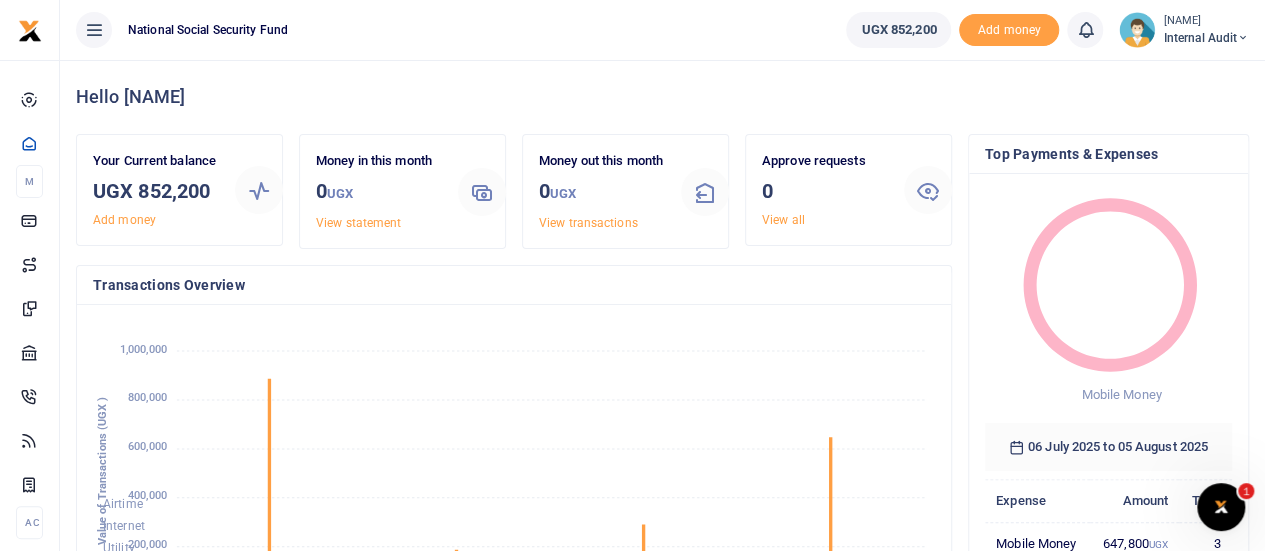 click on "Internal Audit" at bounding box center (1206, 38) 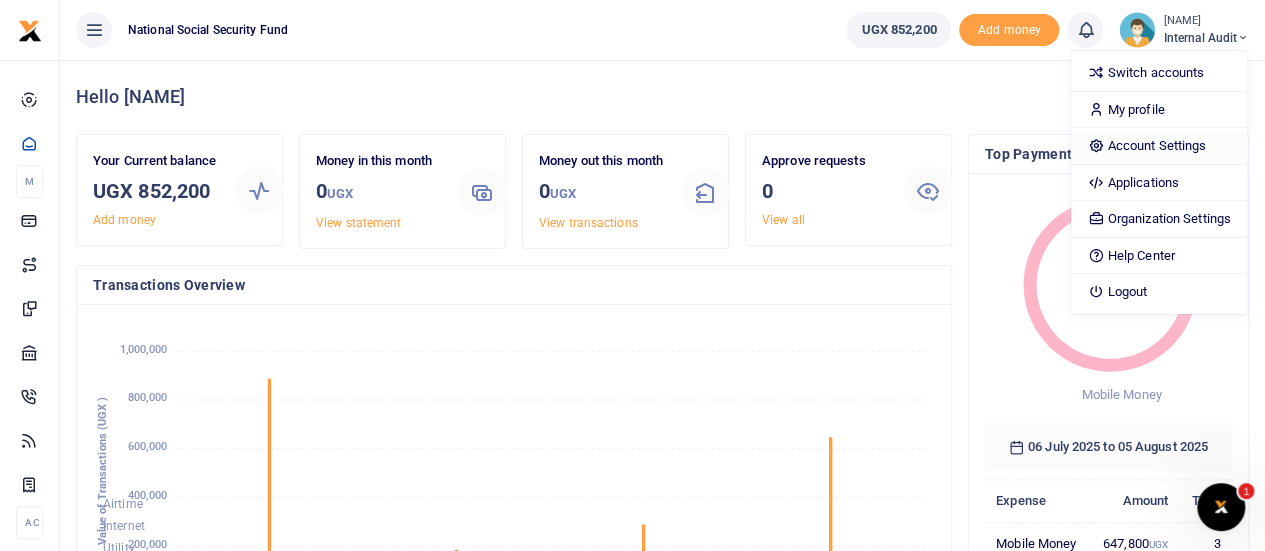click on "Account Settings" at bounding box center (1158, 146) 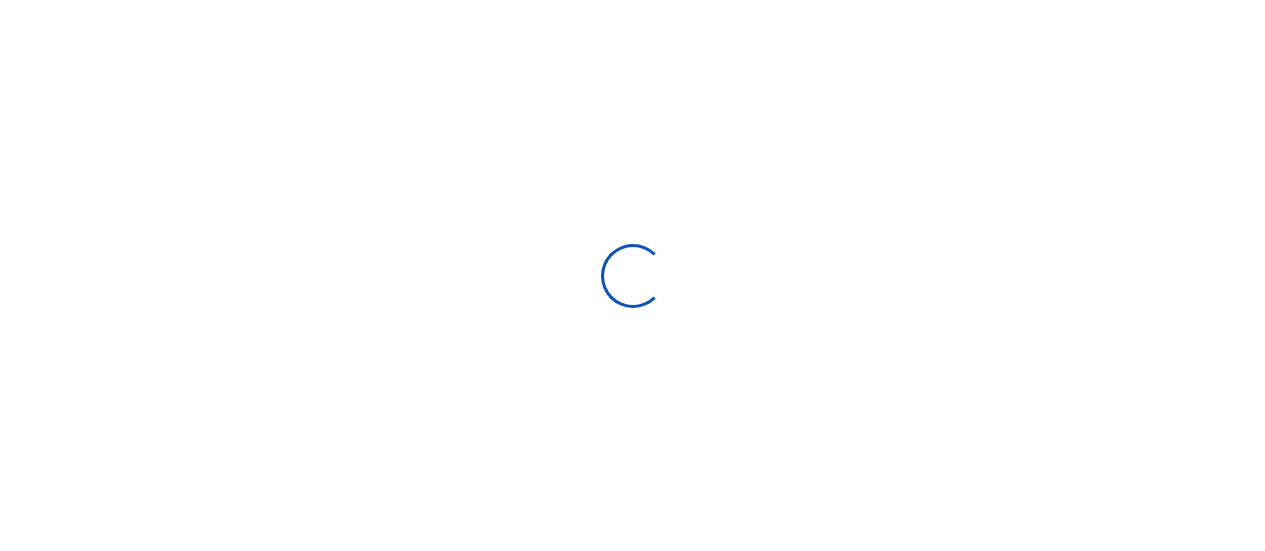 scroll, scrollTop: 0, scrollLeft: 0, axis: both 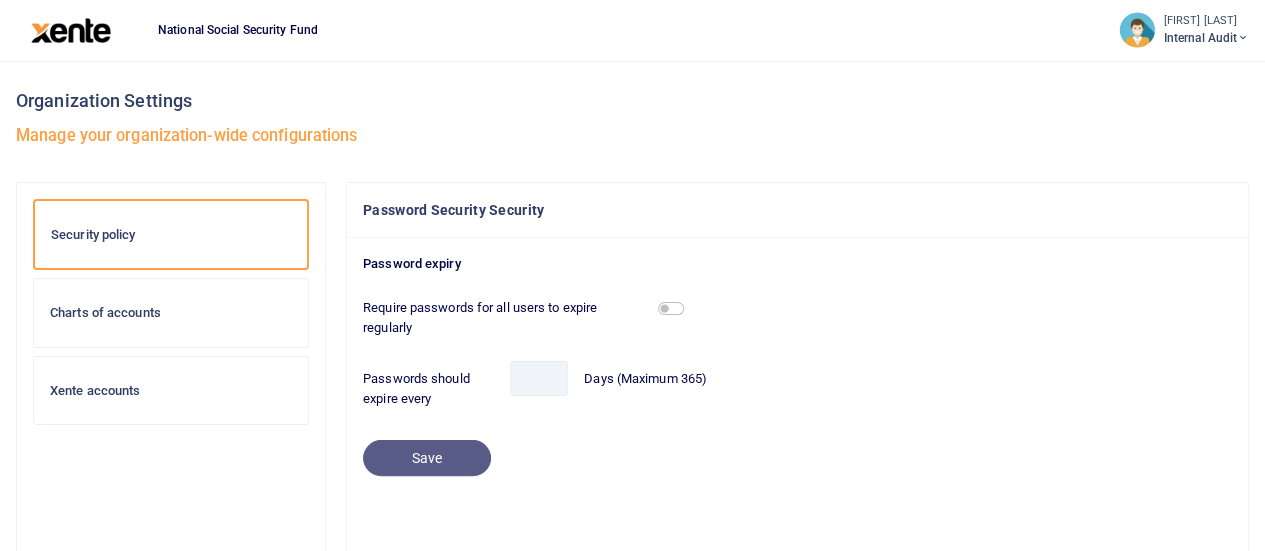 click on "Internal Audit" at bounding box center [1206, 38] 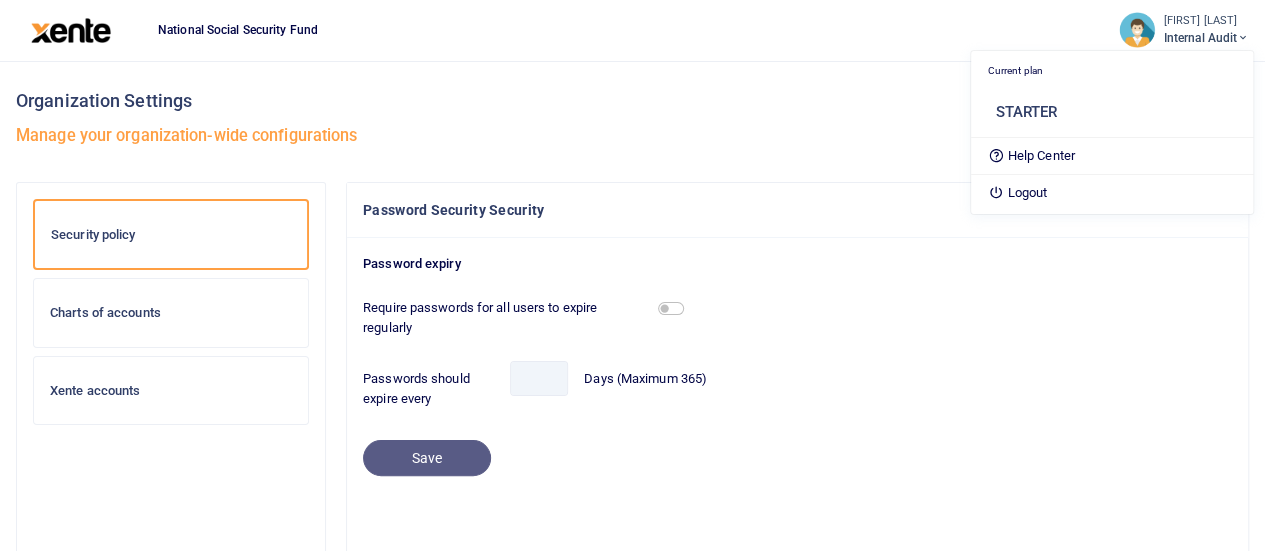 click at bounding box center [945, 300] 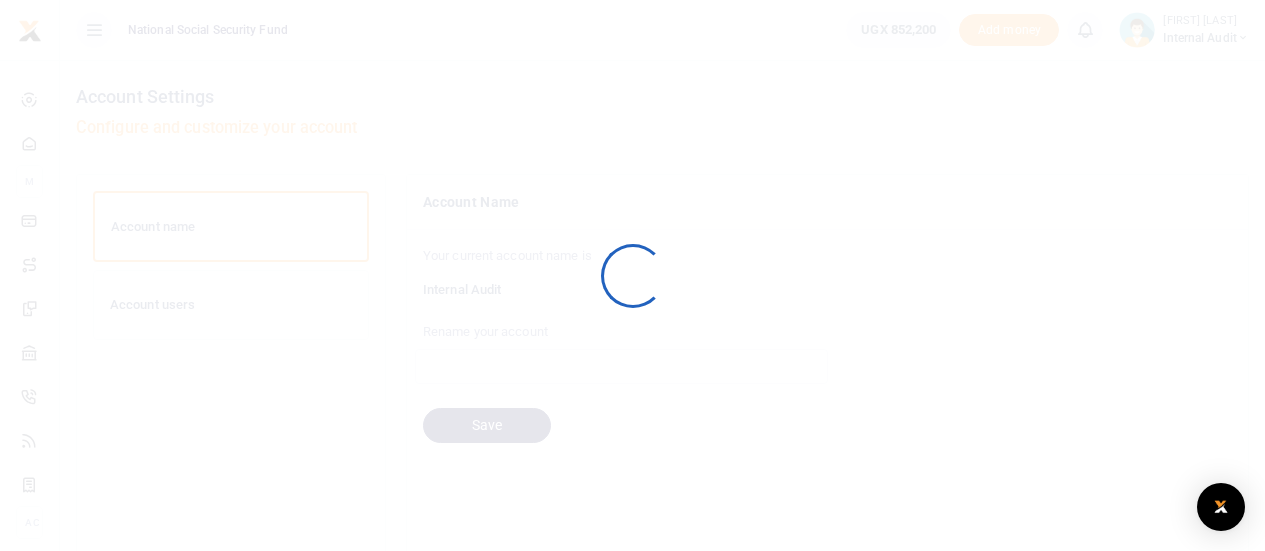 scroll, scrollTop: 0, scrollLeft: 0, axis: both 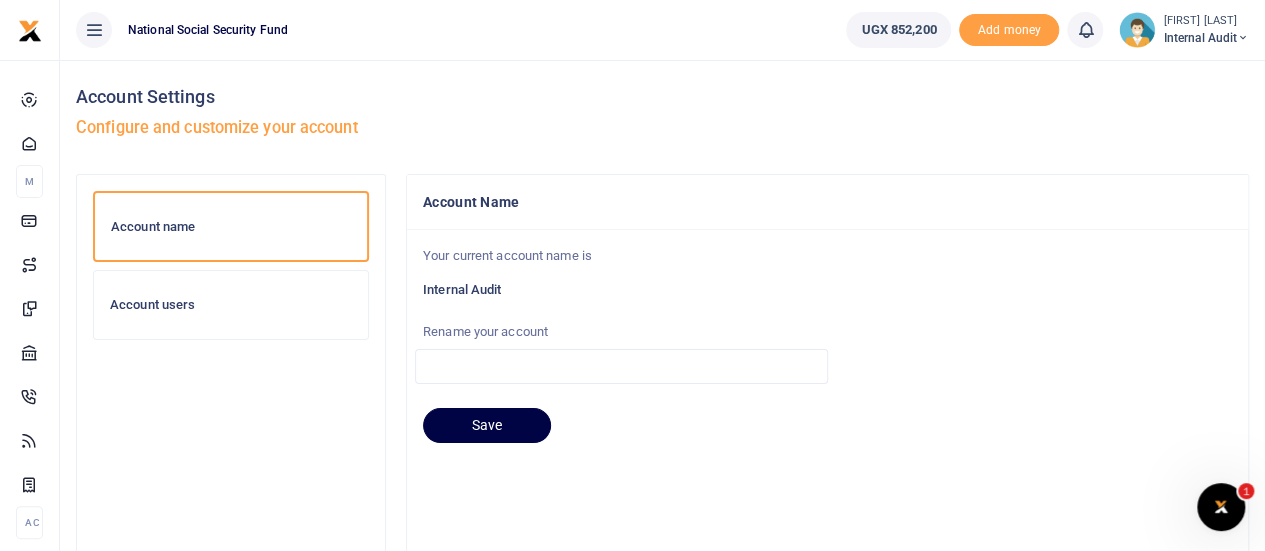 click on "Account users" at bounding box center [231, 305] 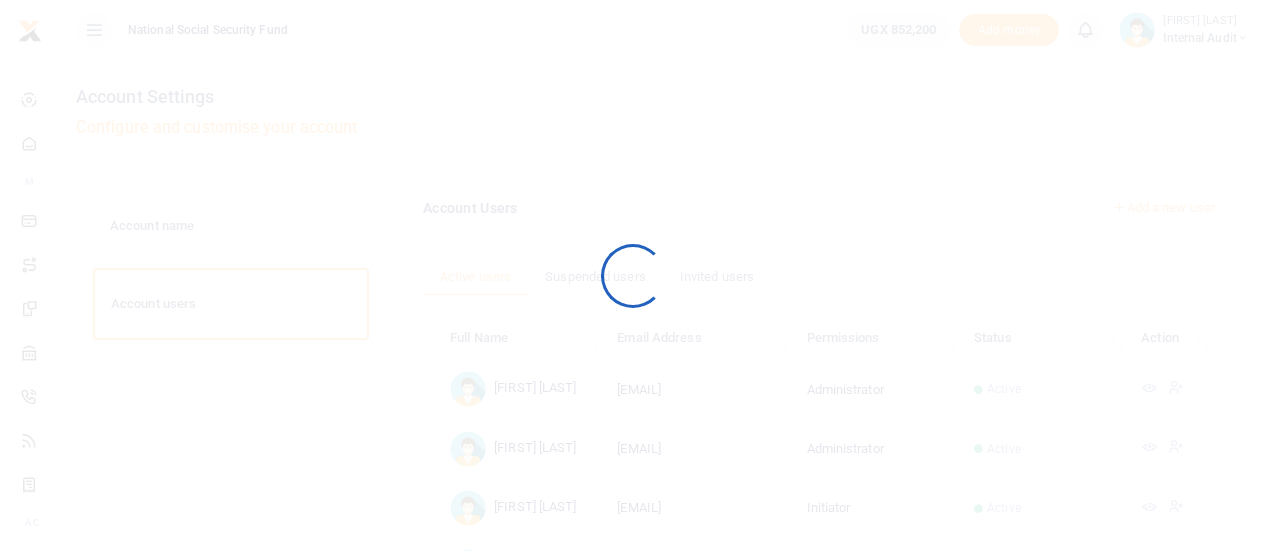 scroll, scrollTop: 0, scrollLeft: 0, axis: both 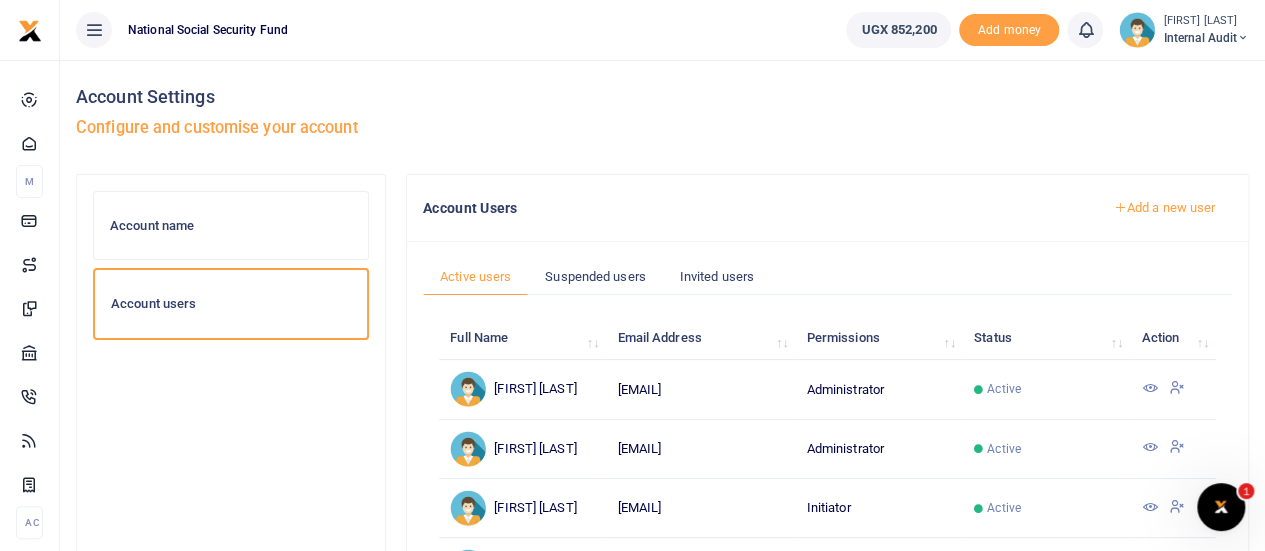 click at bounding box center (1119, 207) 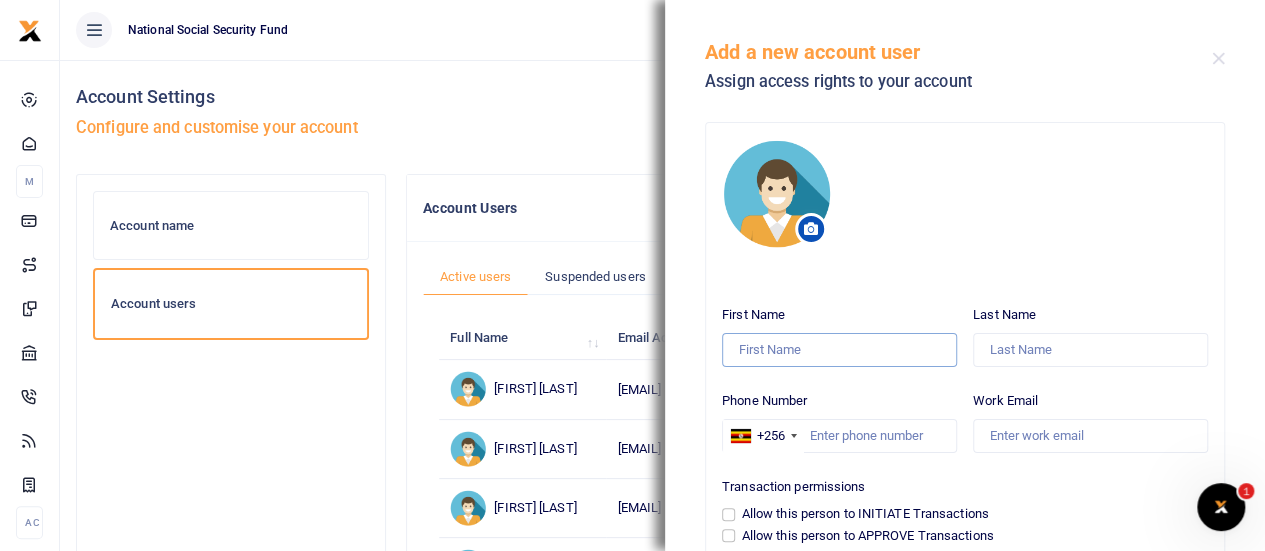 click on "First Name" at bounding box center (839, 350) 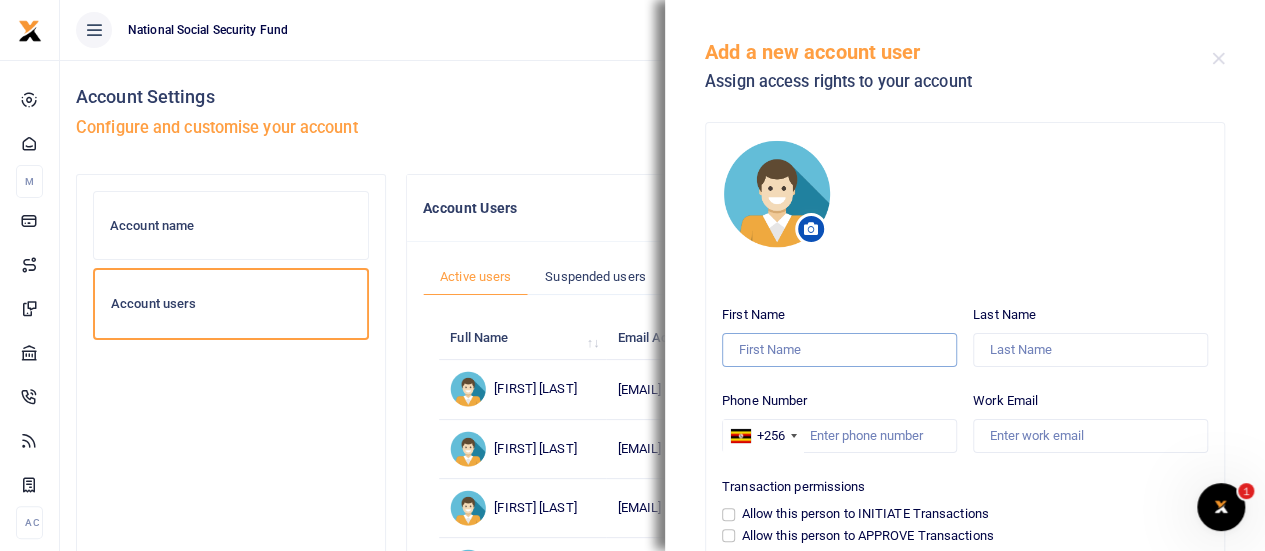 click on "First Name" at bounding box center [839, 350] 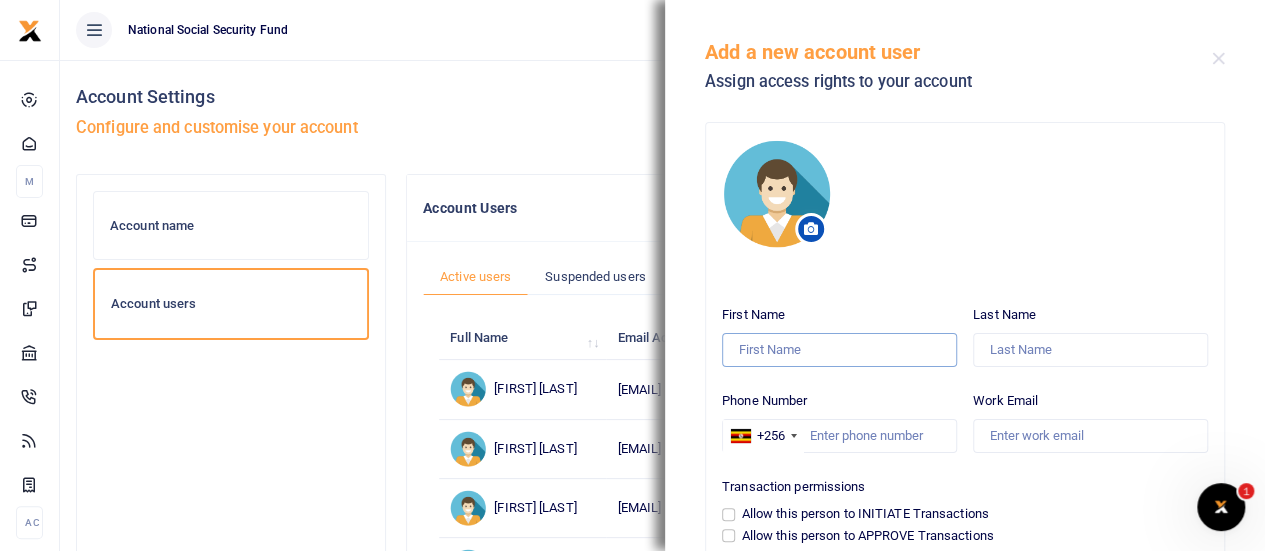 type on "d" 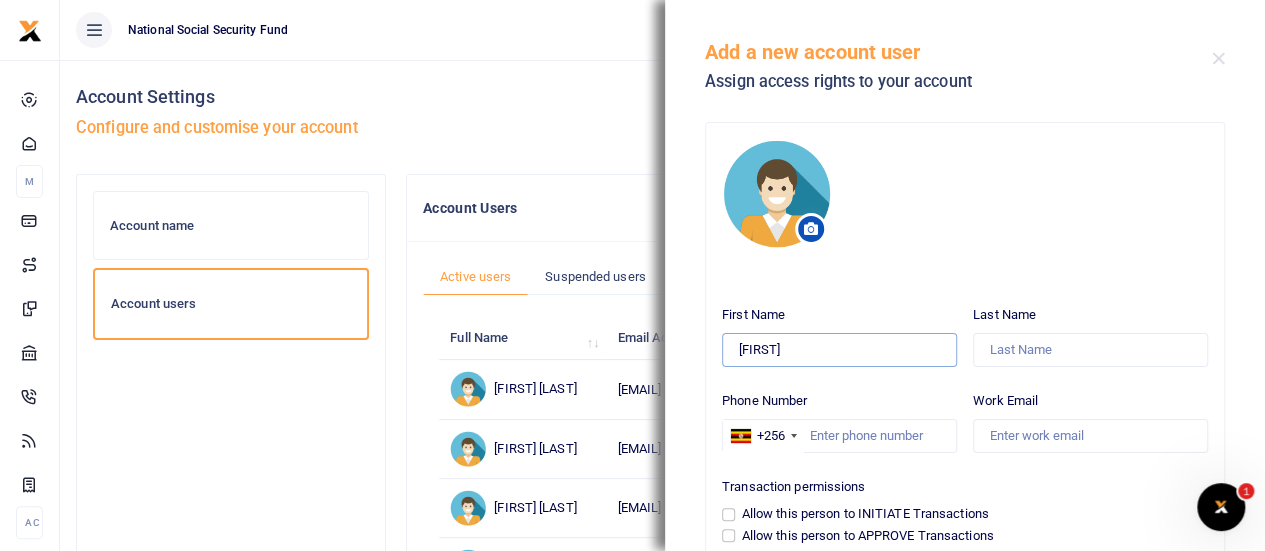 type on "Diana" 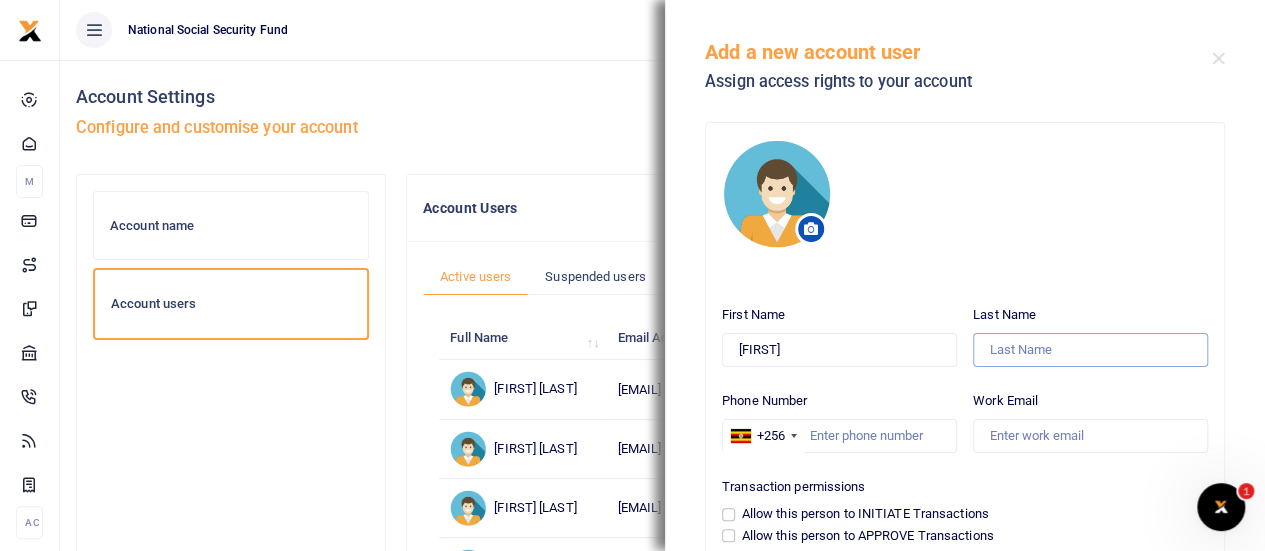 click on "Last Name" at bounding box center [1090, 350] 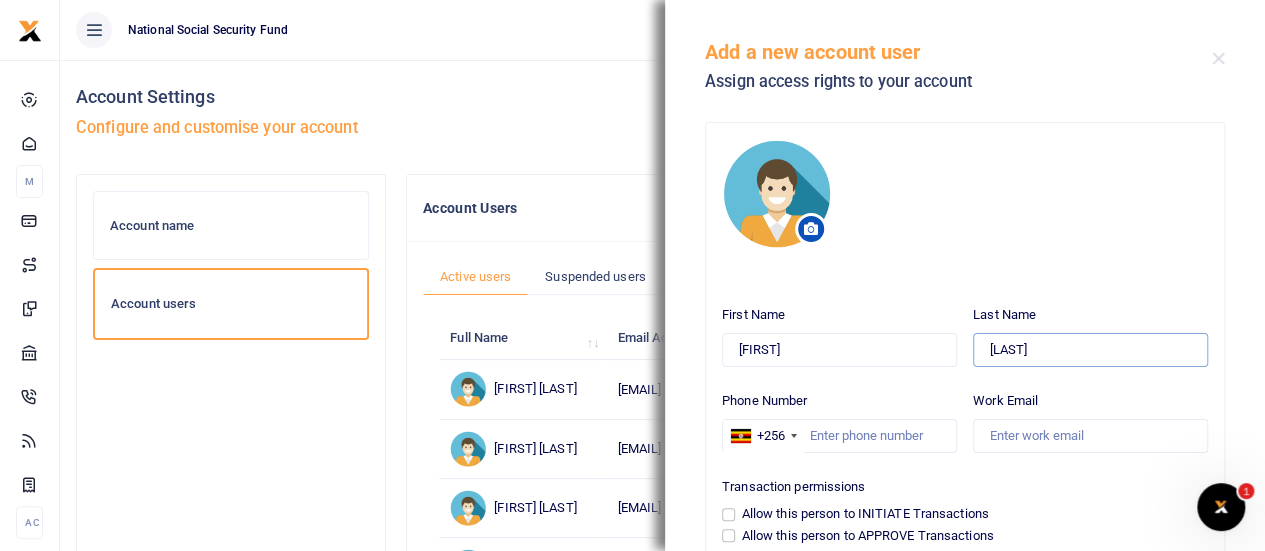type on "Nalwoga" 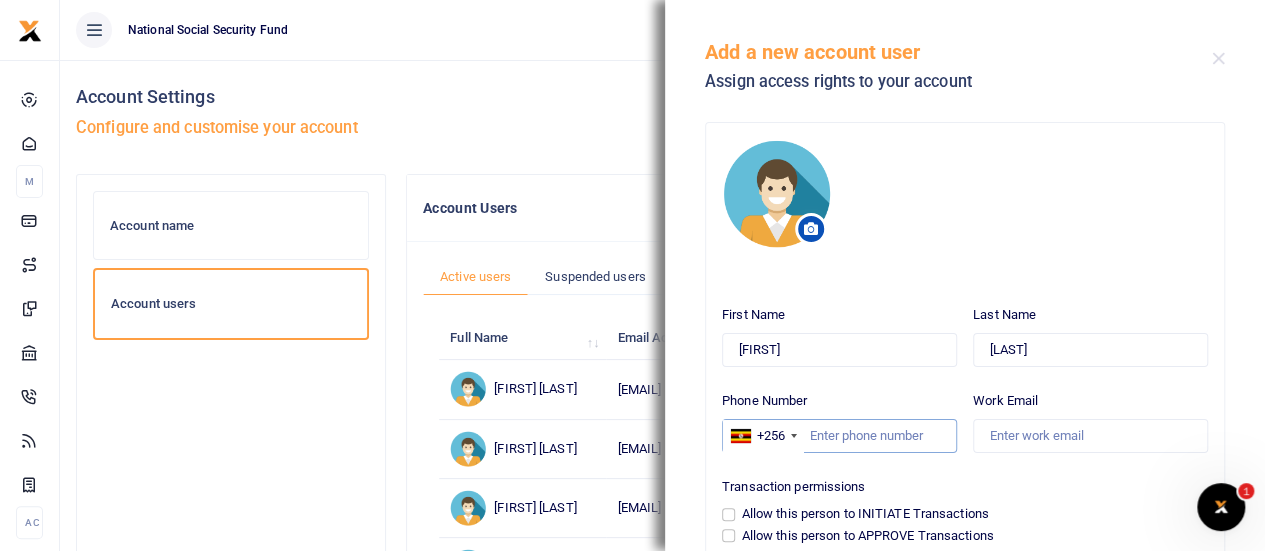 click on "Phone Number" at bounding box center [839, 436] 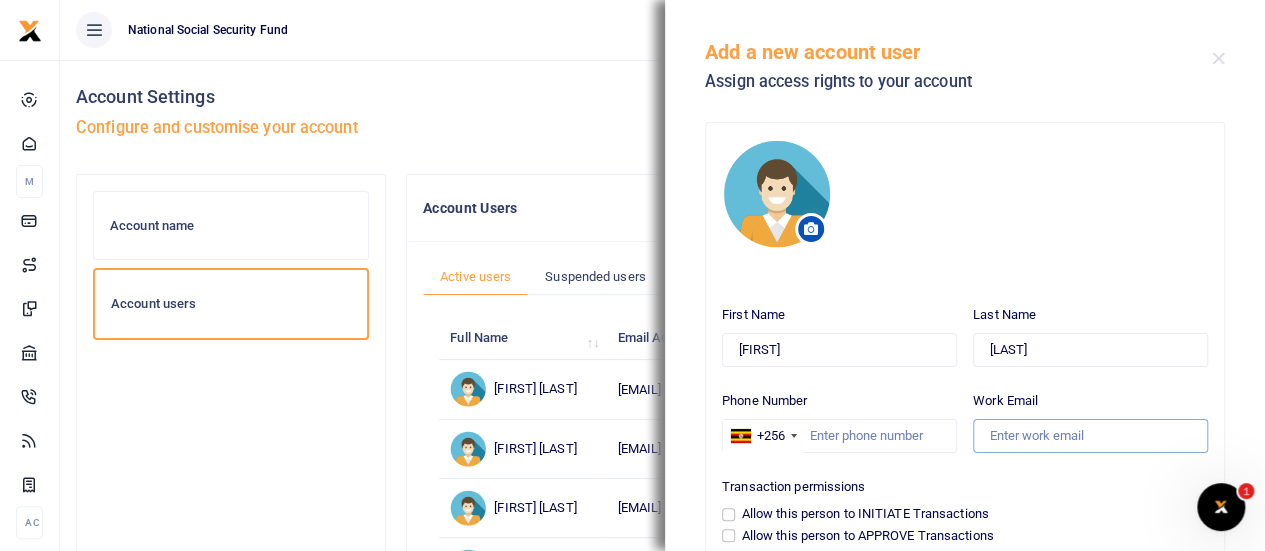 click on "Work Email" at bounding box center (1090, 436) 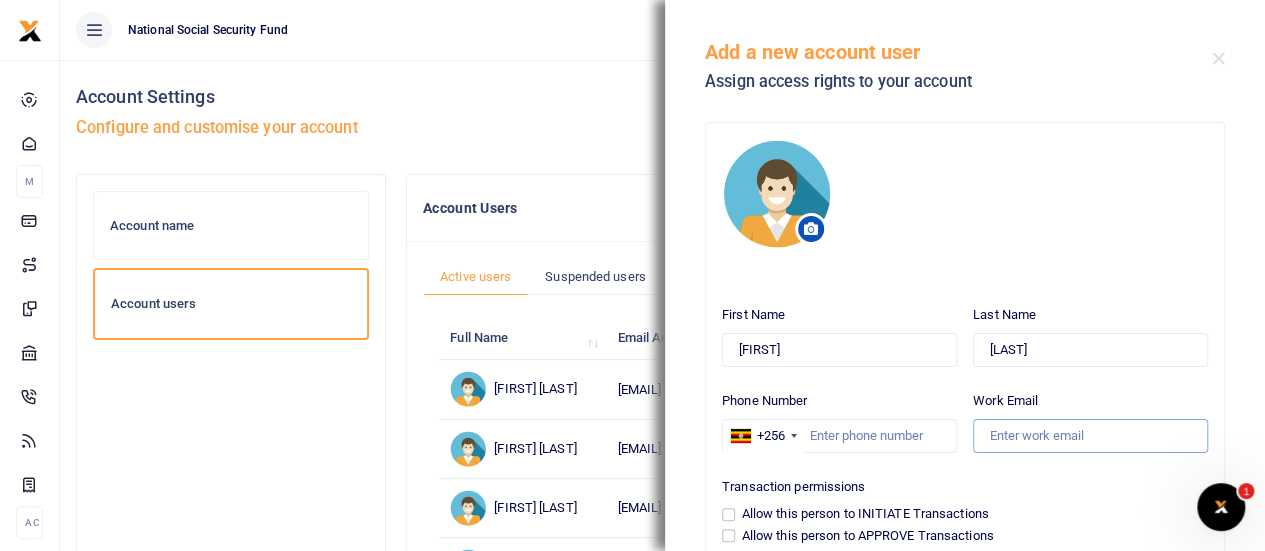 paste on "[EMAIL]" 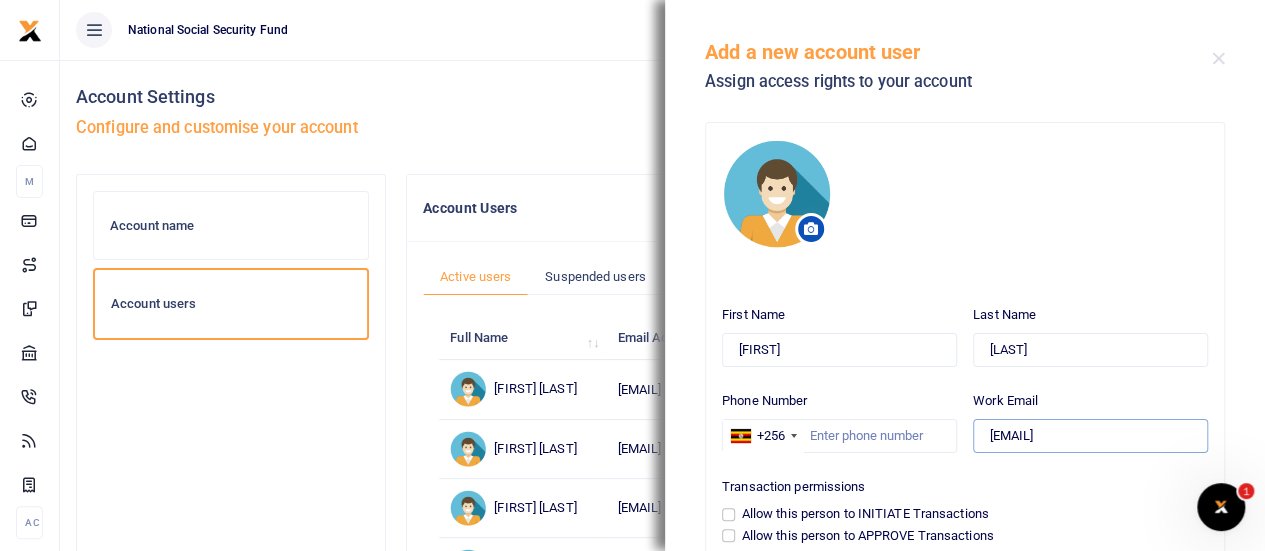 type on "[EMAIL]" 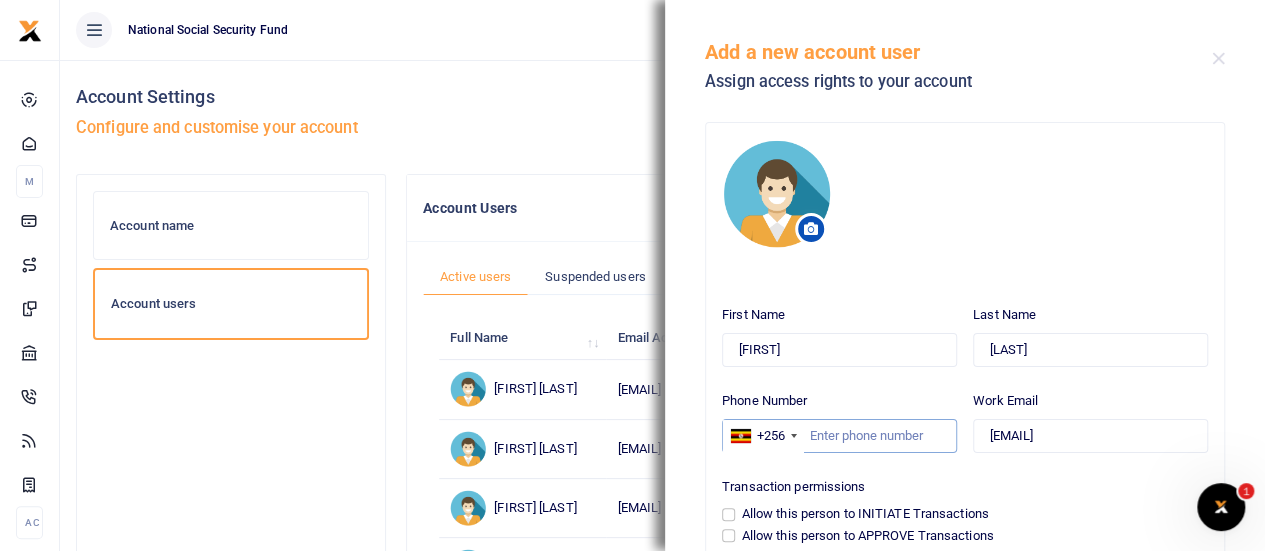 click on "Phone Number" at bounding box center [839, 436] 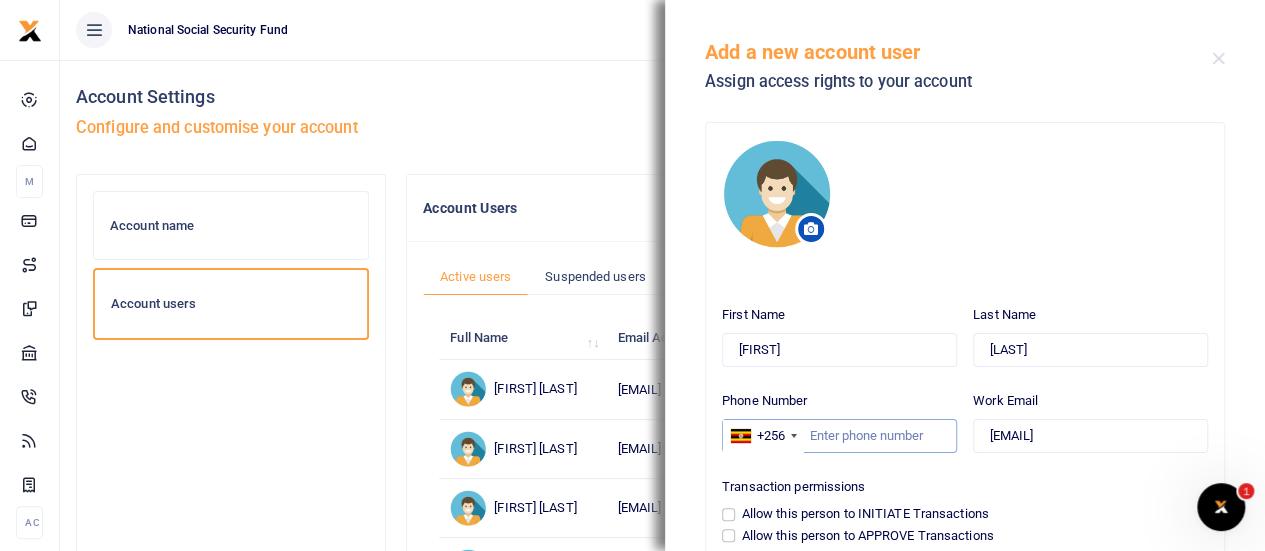 paste on "00774644902" 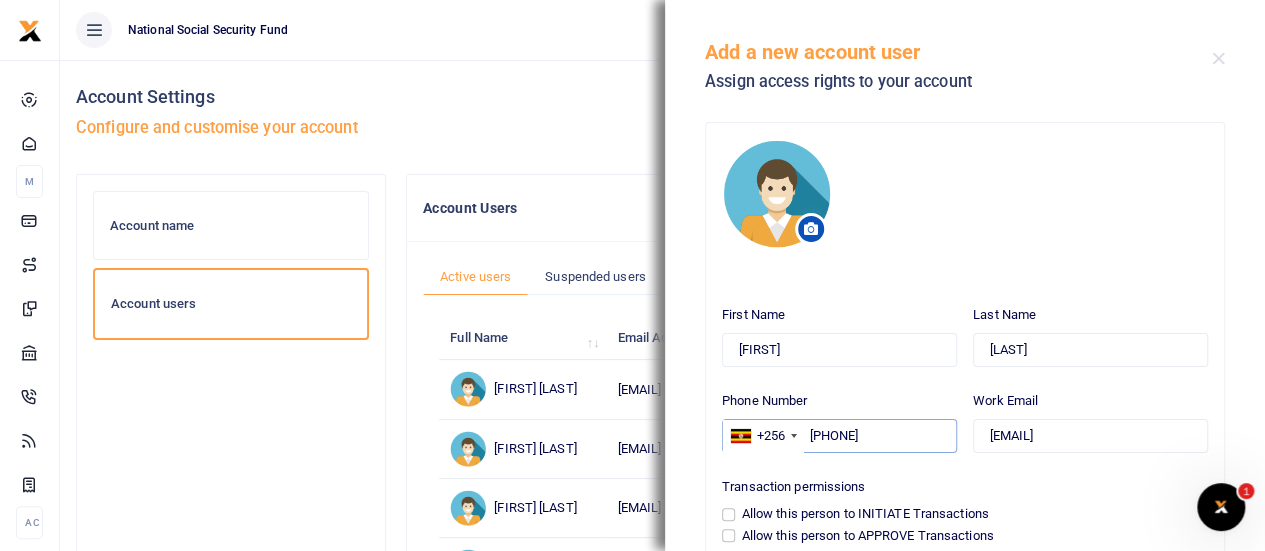 click on "00774644902" at bounding box center [839, 436] 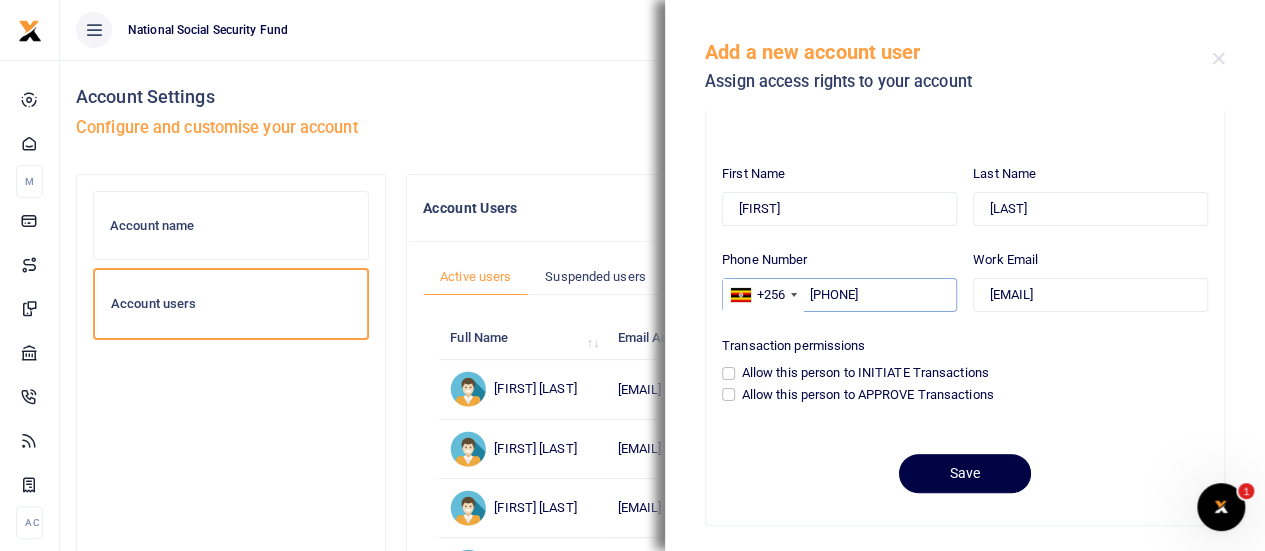 scroll, scrollTop: 145, scrollLeft: 0, axis: vertical 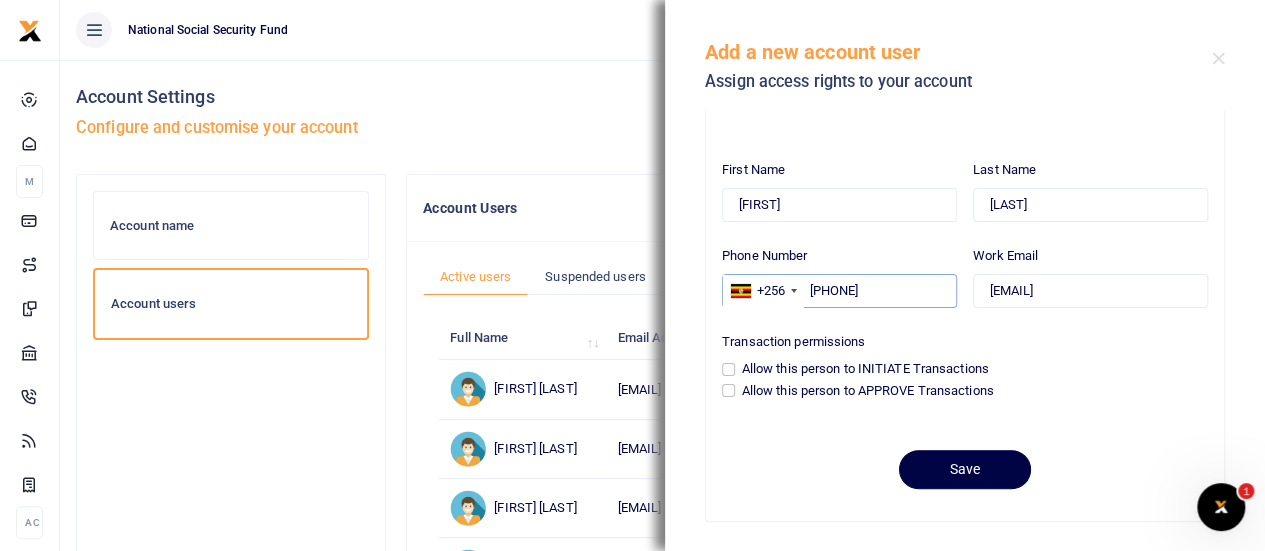 type on "774644902" 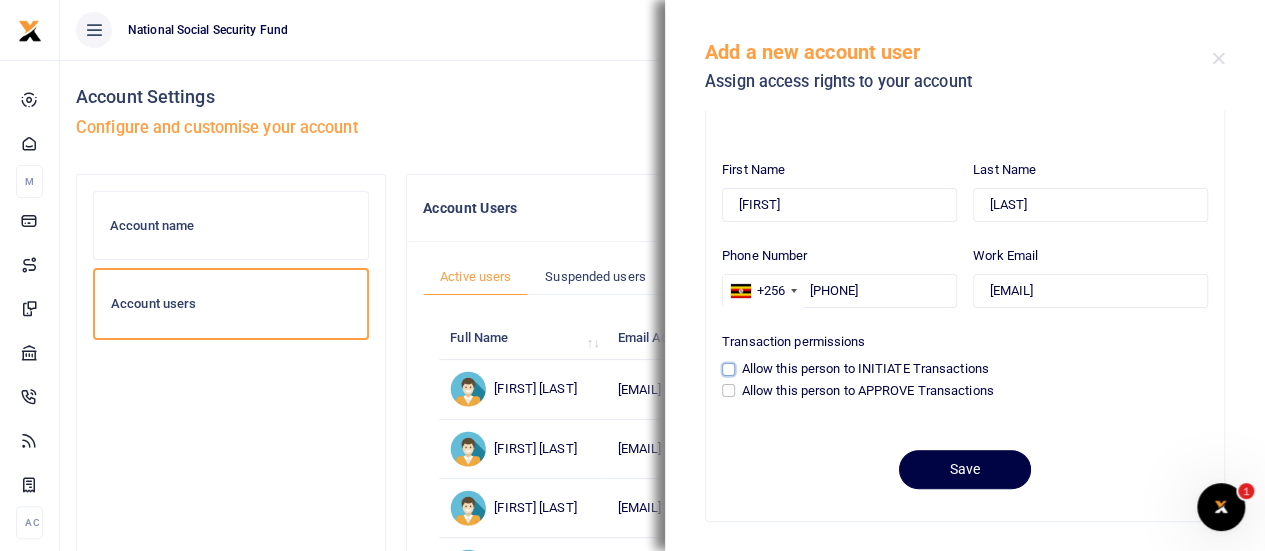 click on "Allow this person to INITIATE Transactions" at bounding box center (728, 369) 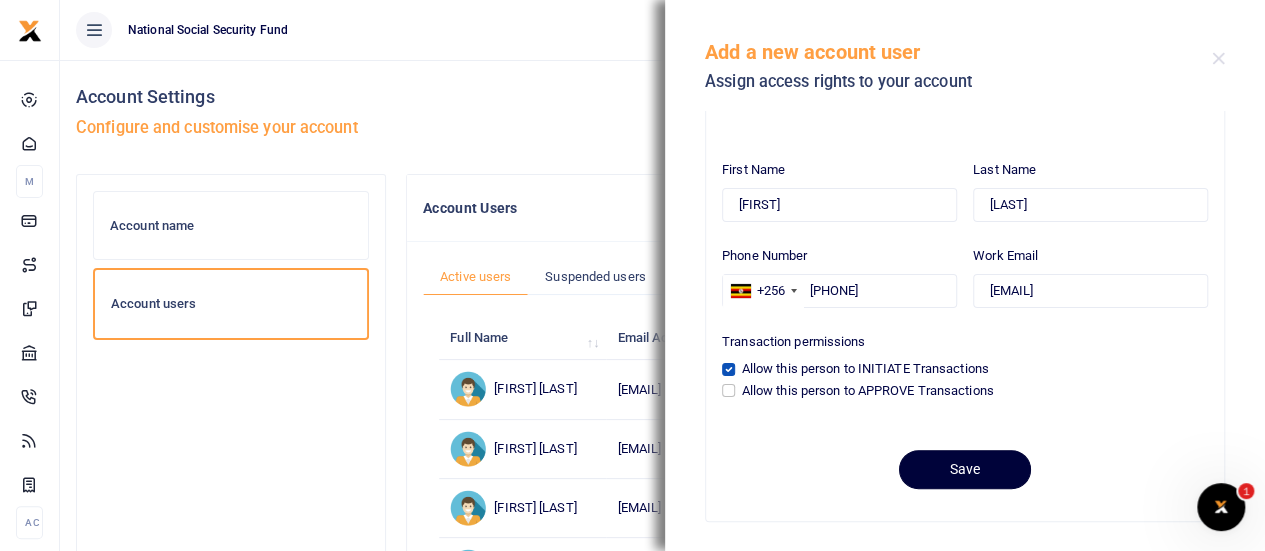 click on "Save" at bounding box center (965, 469) 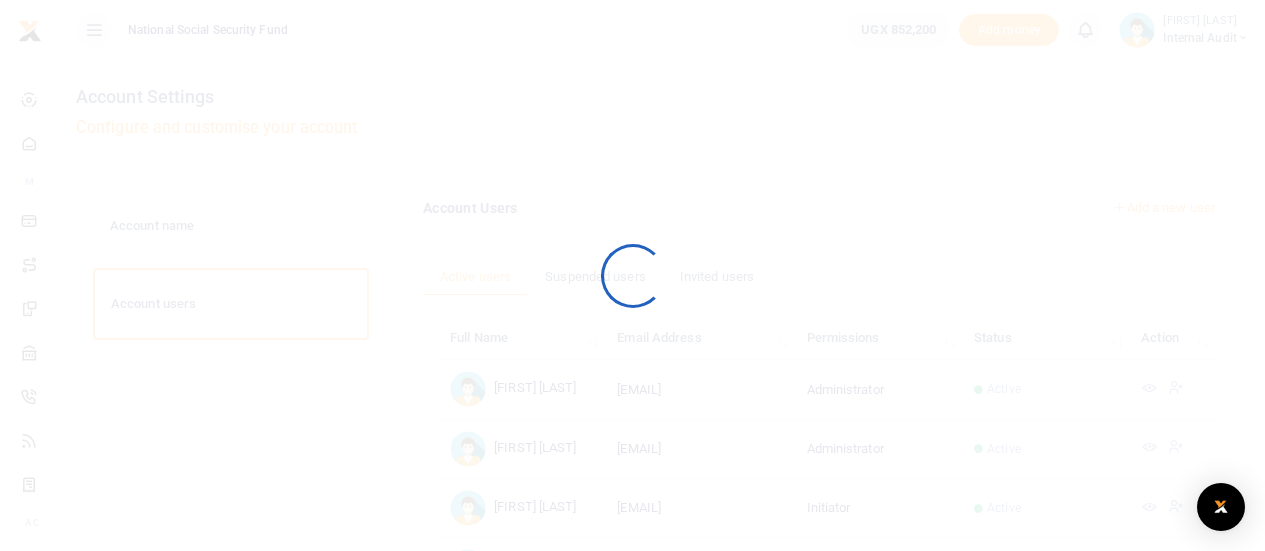scroll, scrollTop: 0, scrollLeft: 0, axis: both 